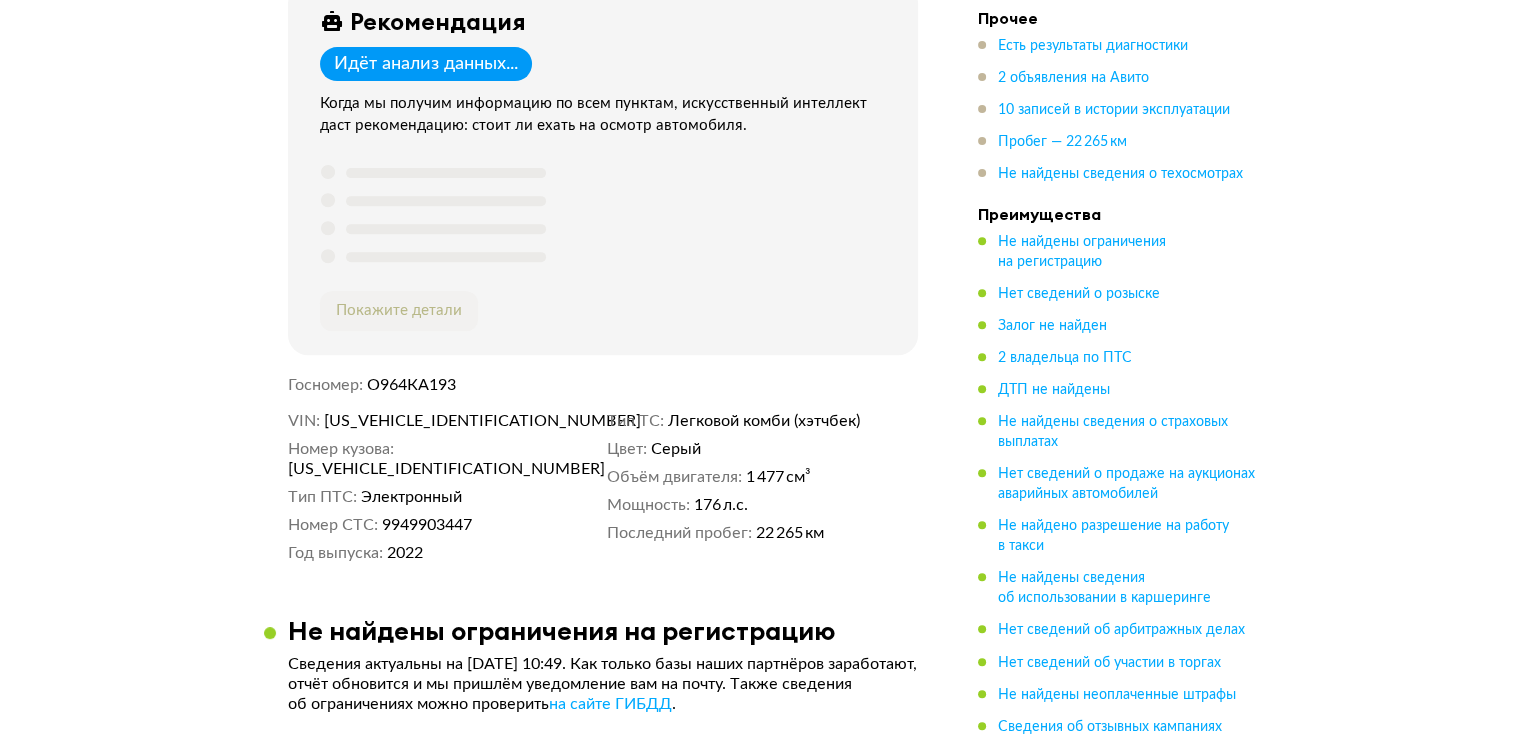 scroll, scrollTop: 800, scrollLeft: 0, axis: vertical 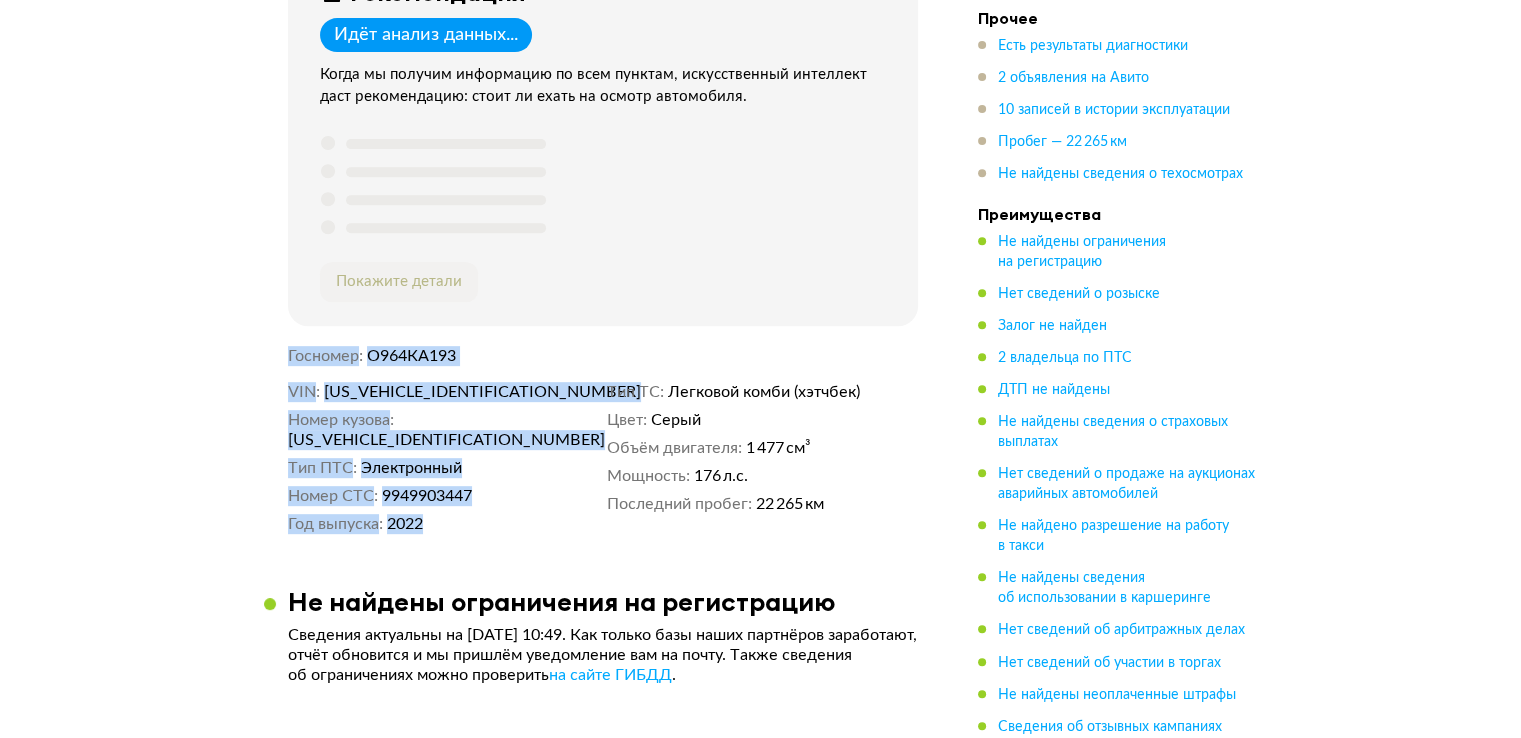 drag, startPoint x: 452, startPoint y: 493, endPoint x: 275, endPoint y: 361, distance: 220.80081 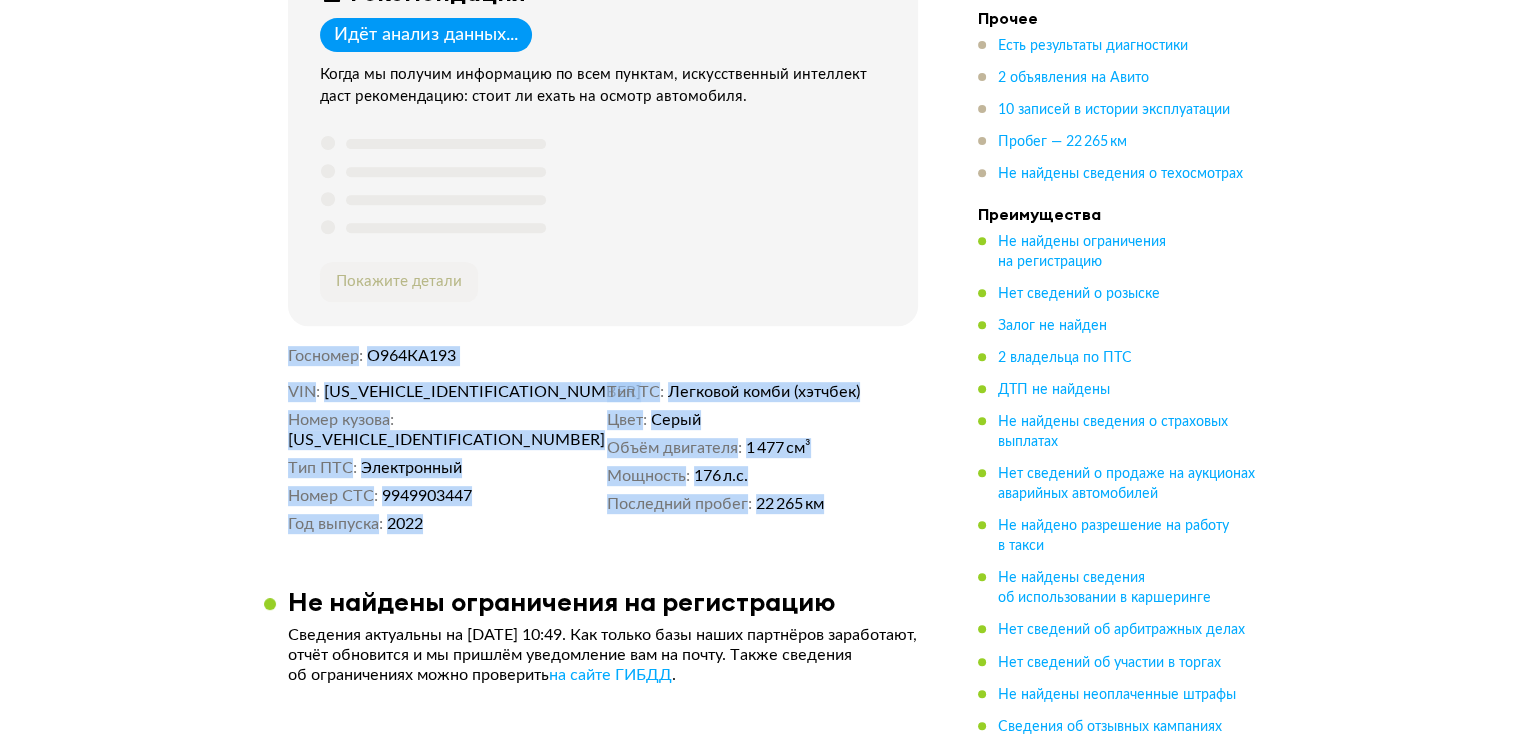 drag, startPoint x: 380, startPoint y: 401, endPoint x: 836, endPoint y: 501, distance: 466.83615 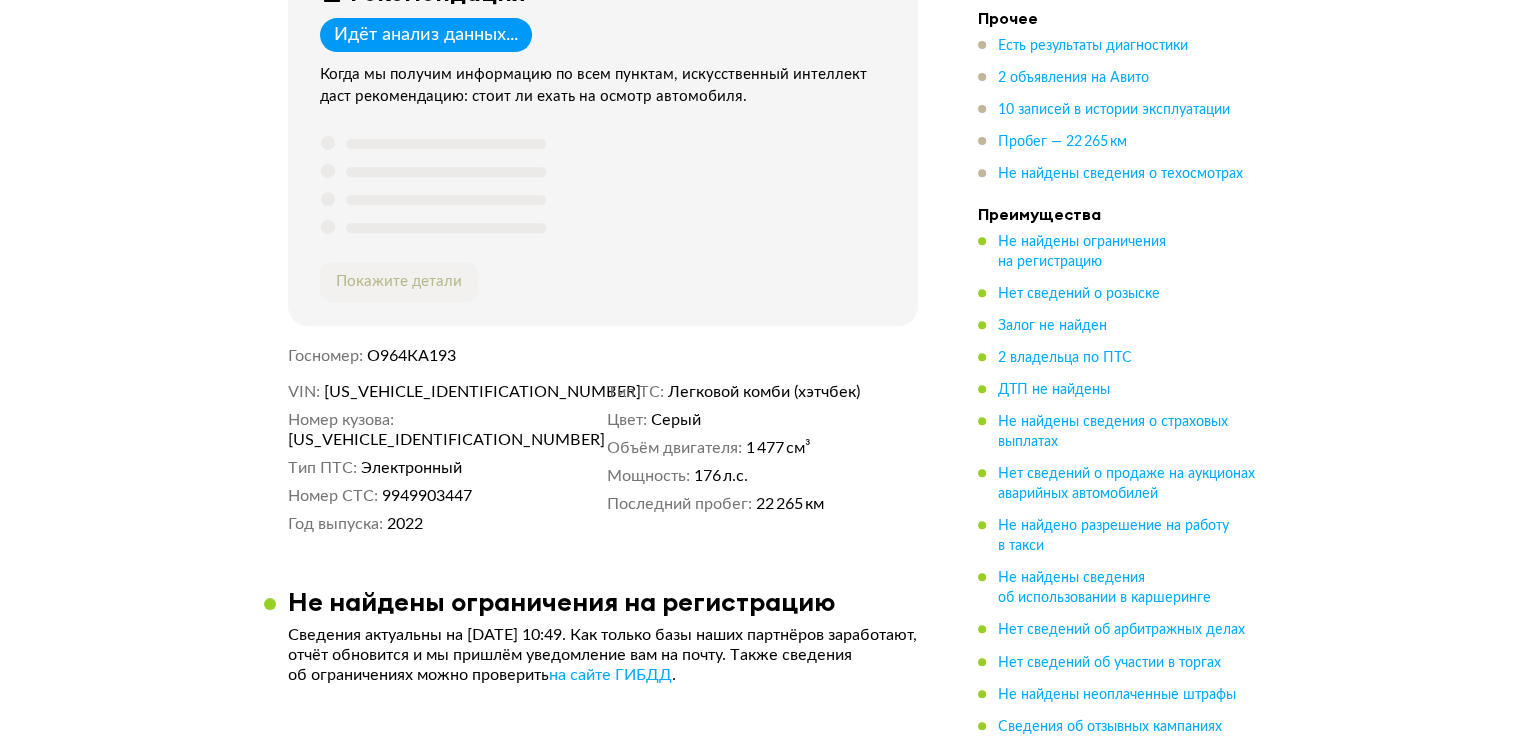 click on "22 265 км" at bounding box center (837, 504) 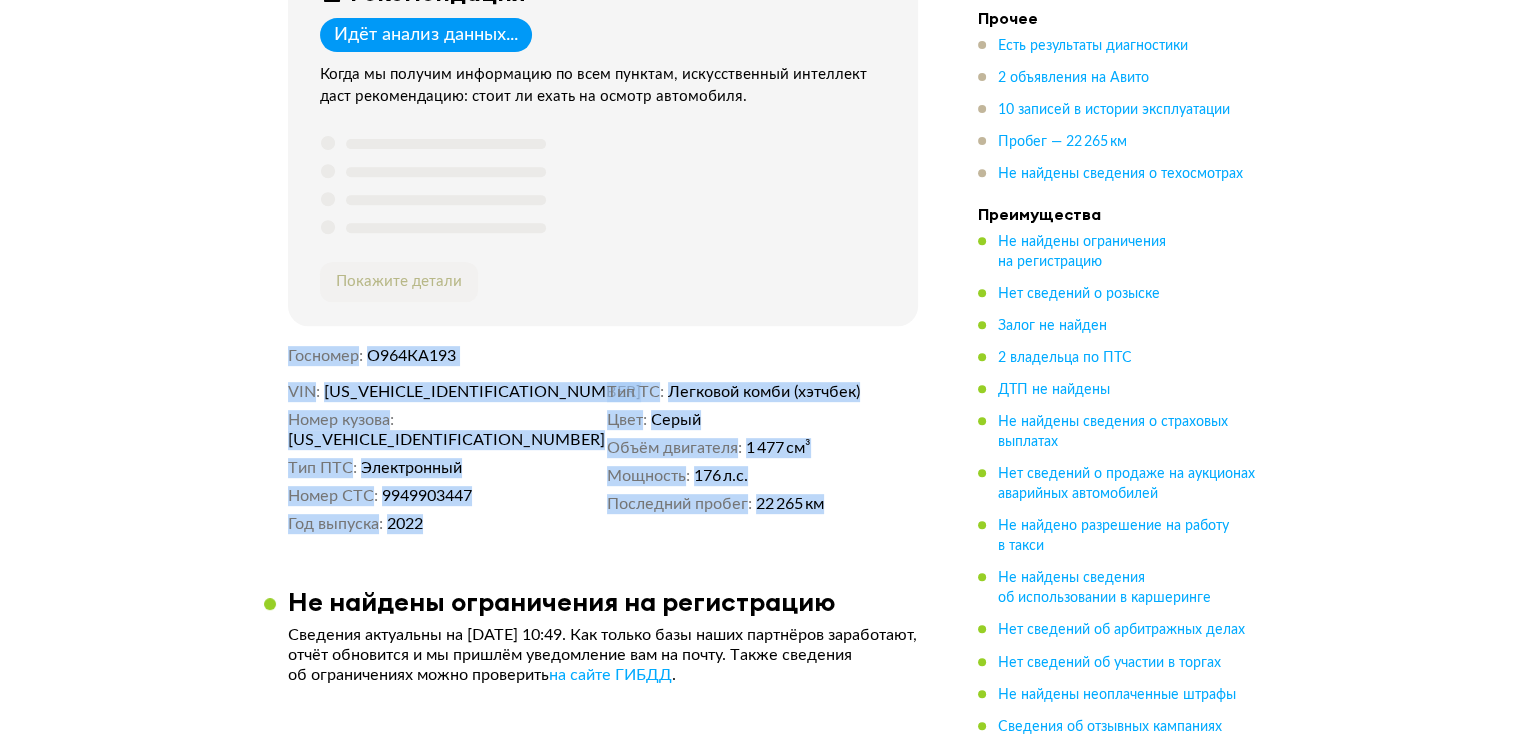 drag, startPoint x: 755, startPoint y: 497, endPoint x: 278, endPoint y: 356, distance: 497.40326 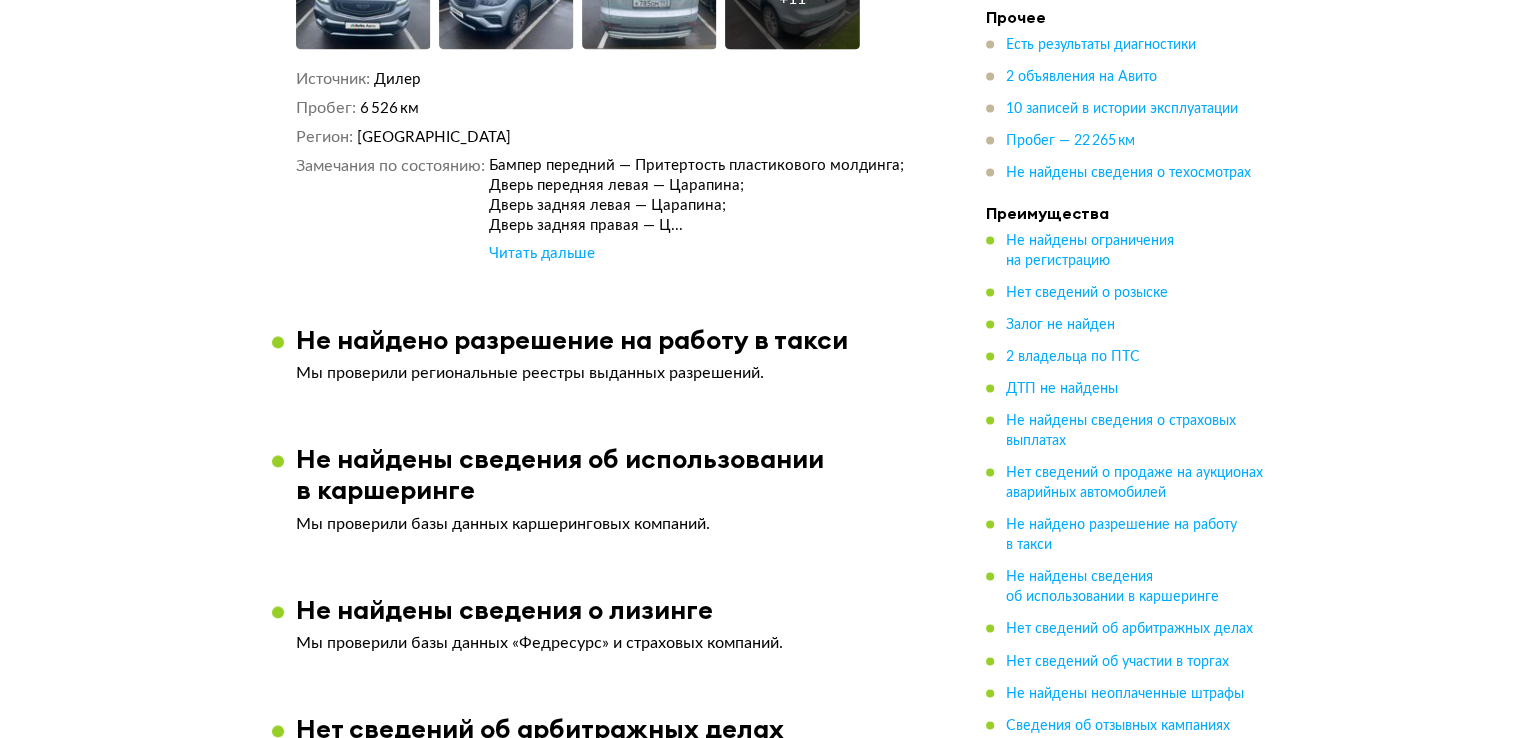 scroll, scrollTop: 2500, scrollLeft: 0, axis: vertical 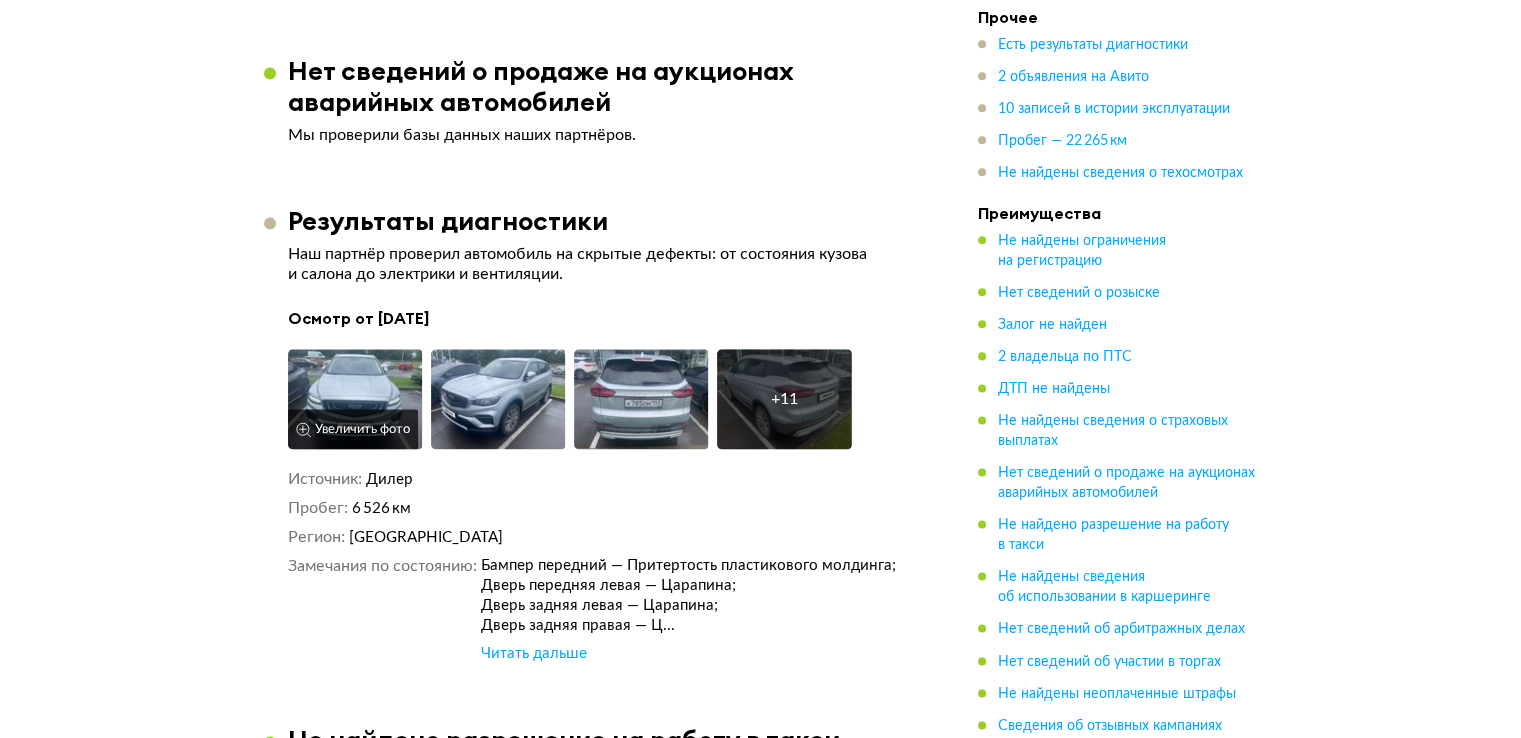 click at bounding box center [355, 399] 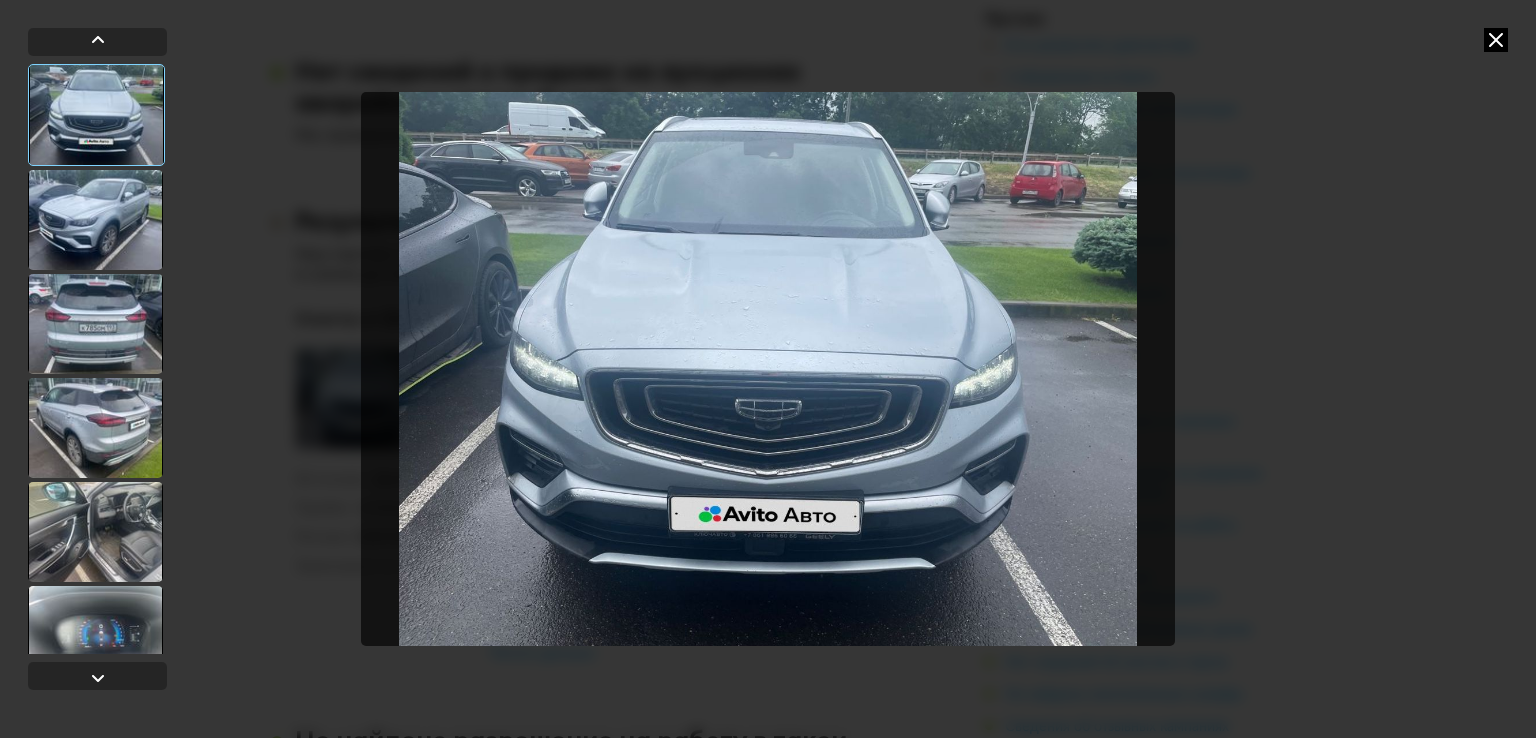 click at bounding box center (95, 324) 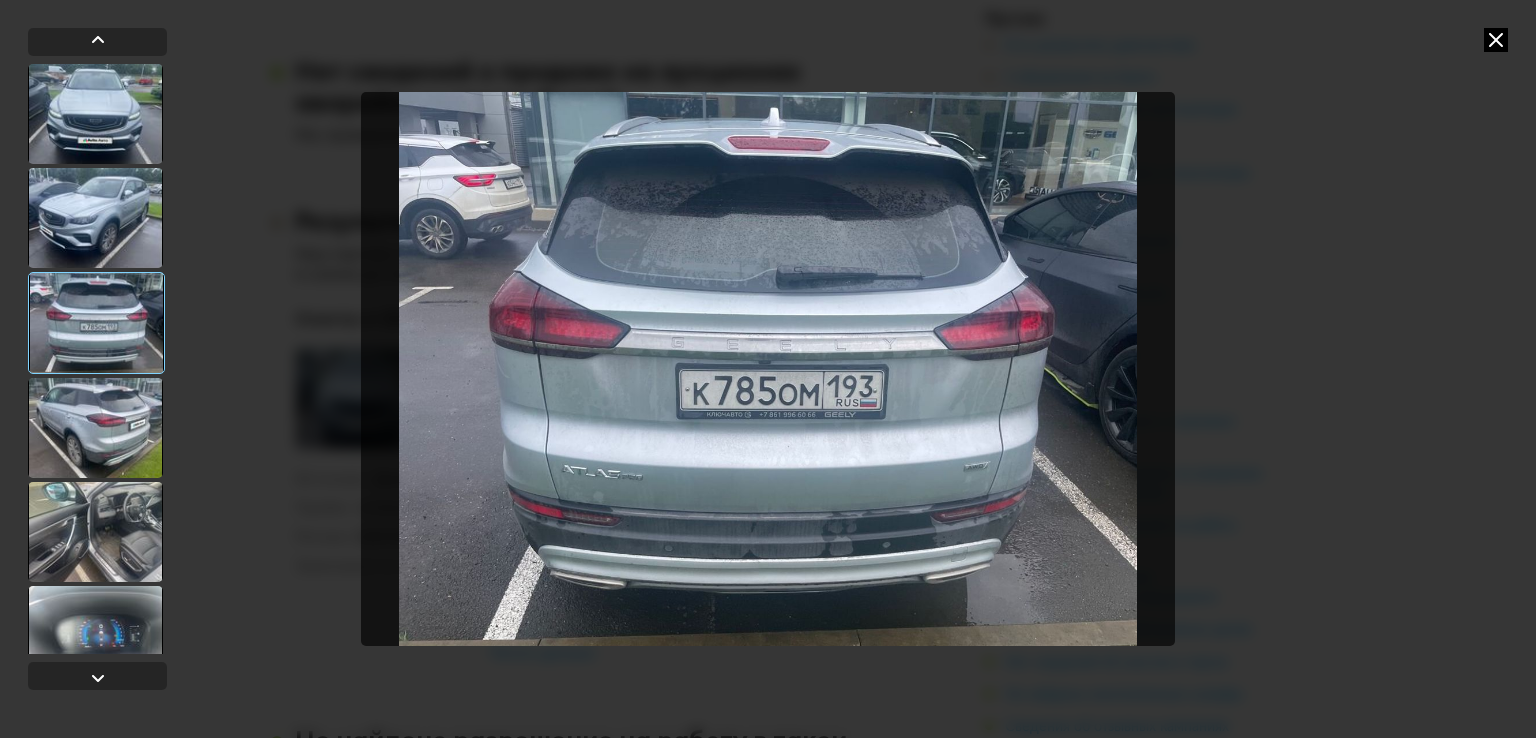 click at bounding box center [95, 428] 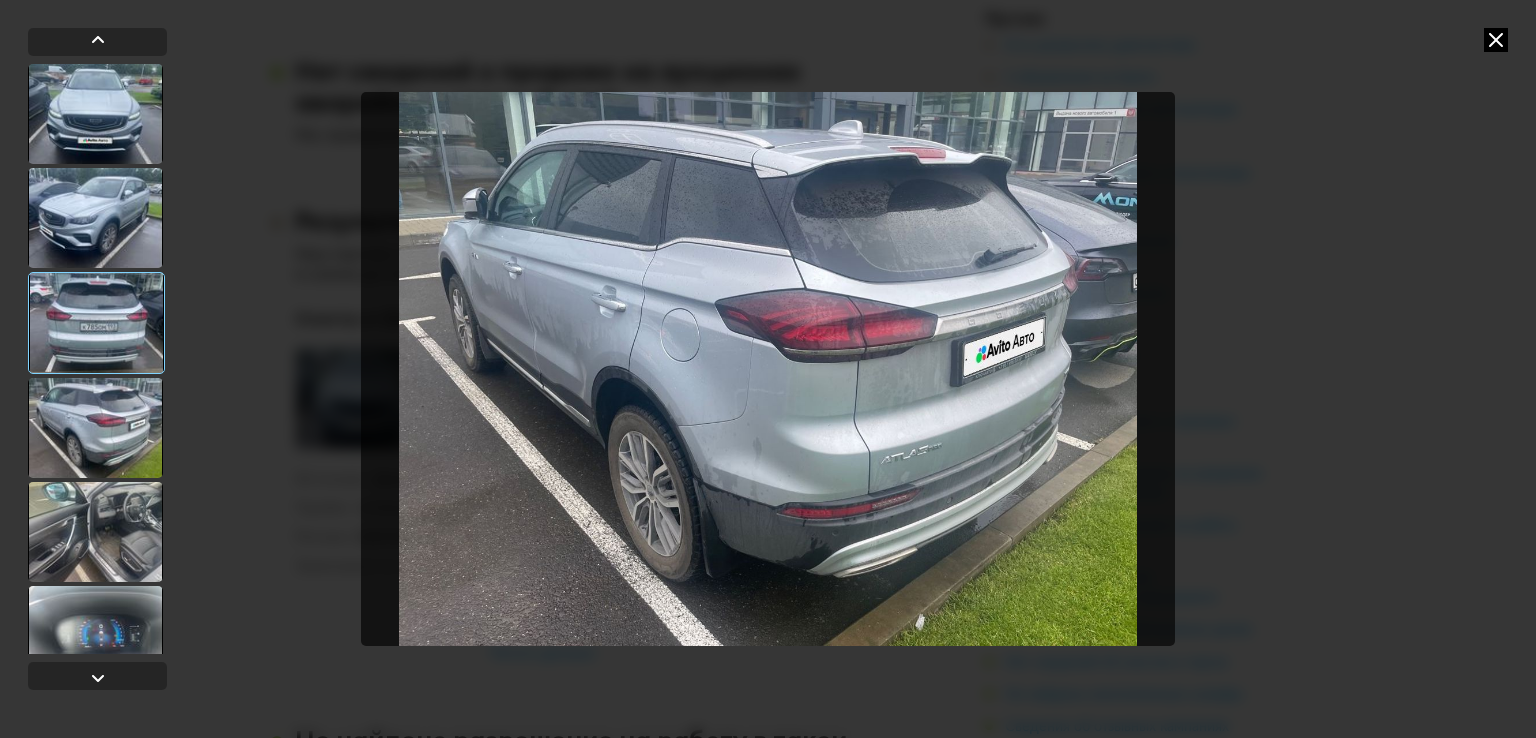 click at bounding box center [95, 532] 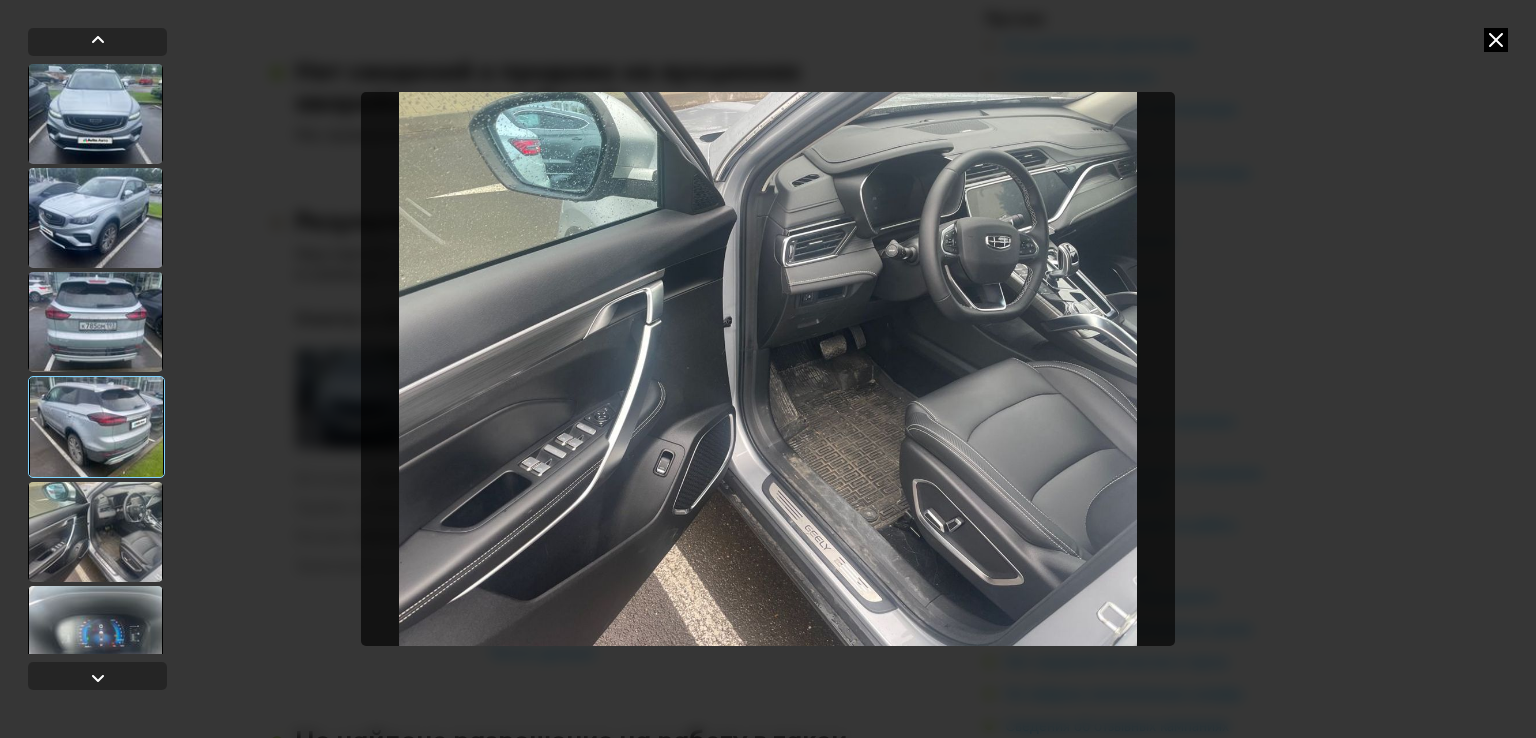 scroll, scrollTop: 200, scrollLeft: 0, axis: vertical 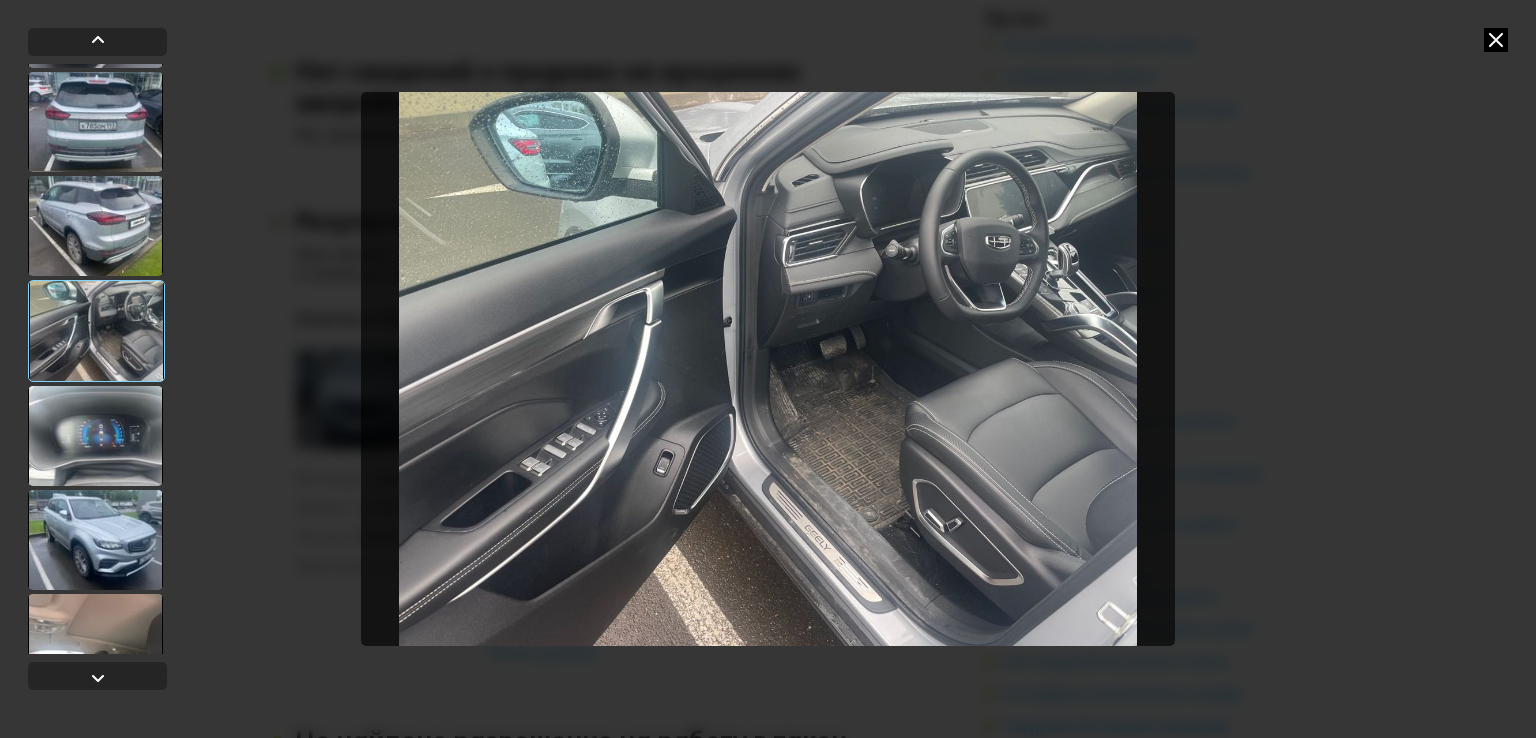 click at bounding box center (95, 436) 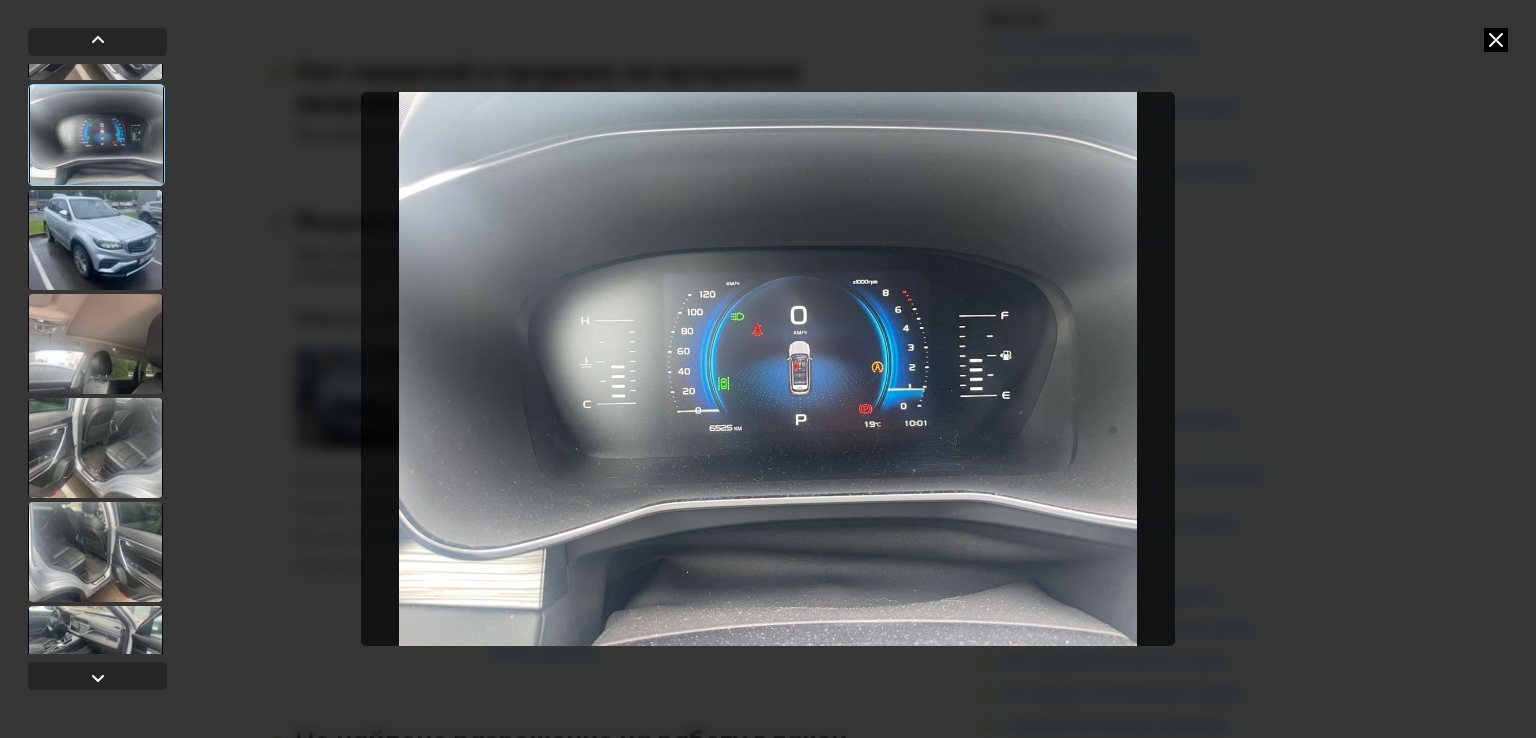 click at bounding box center [95, 448] 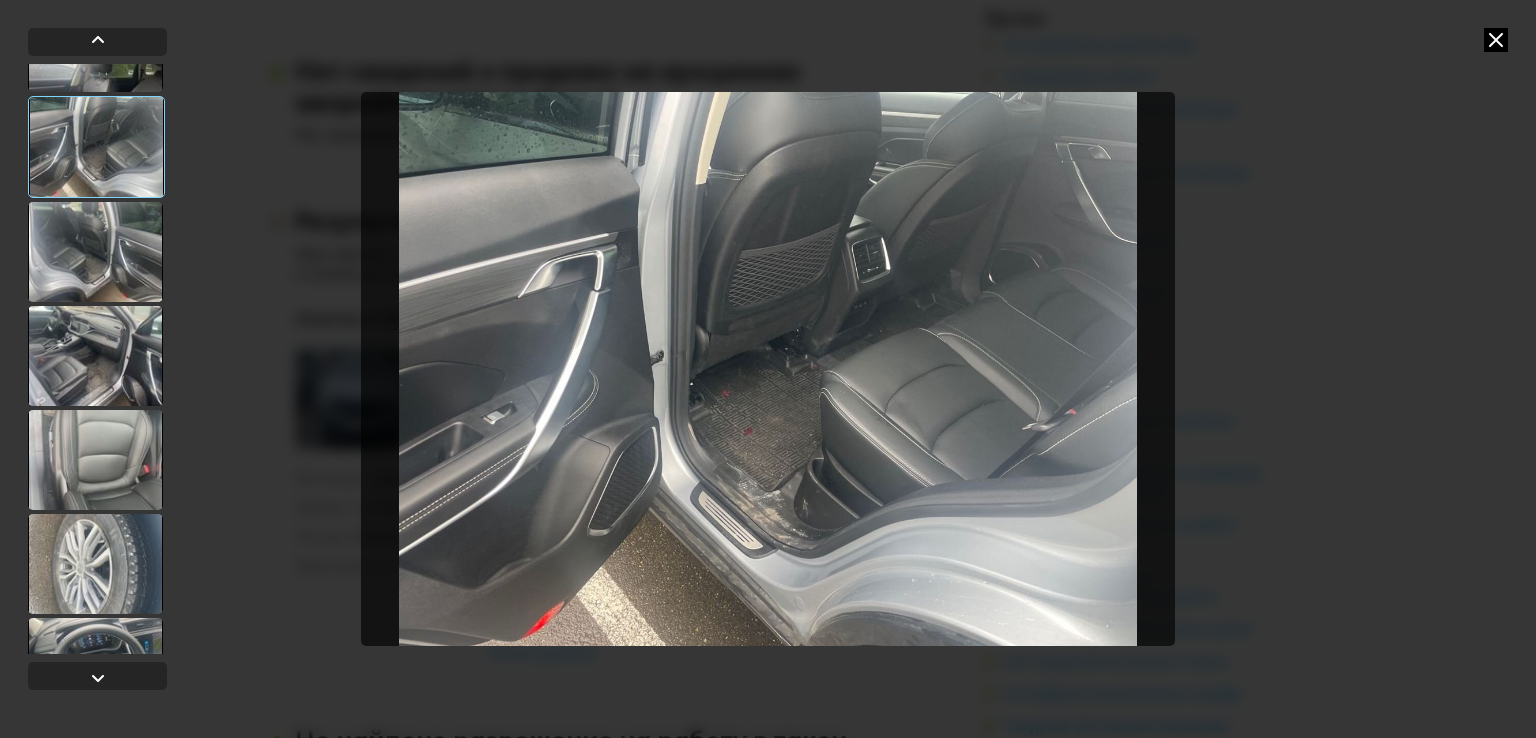 click at bounding box center (95, 460) 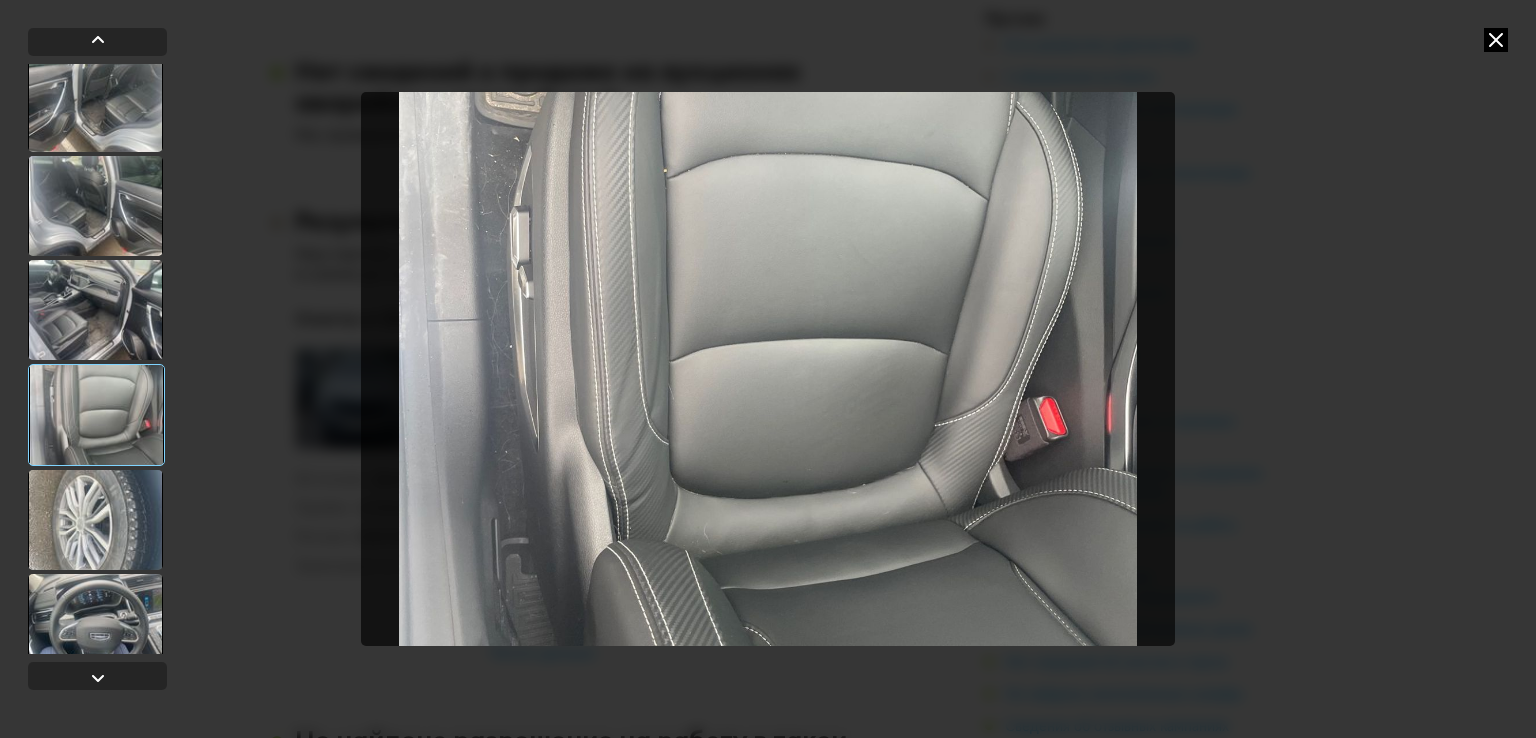 scroll, scrollTop: 867, scrollLeft: 0, axis: vertical 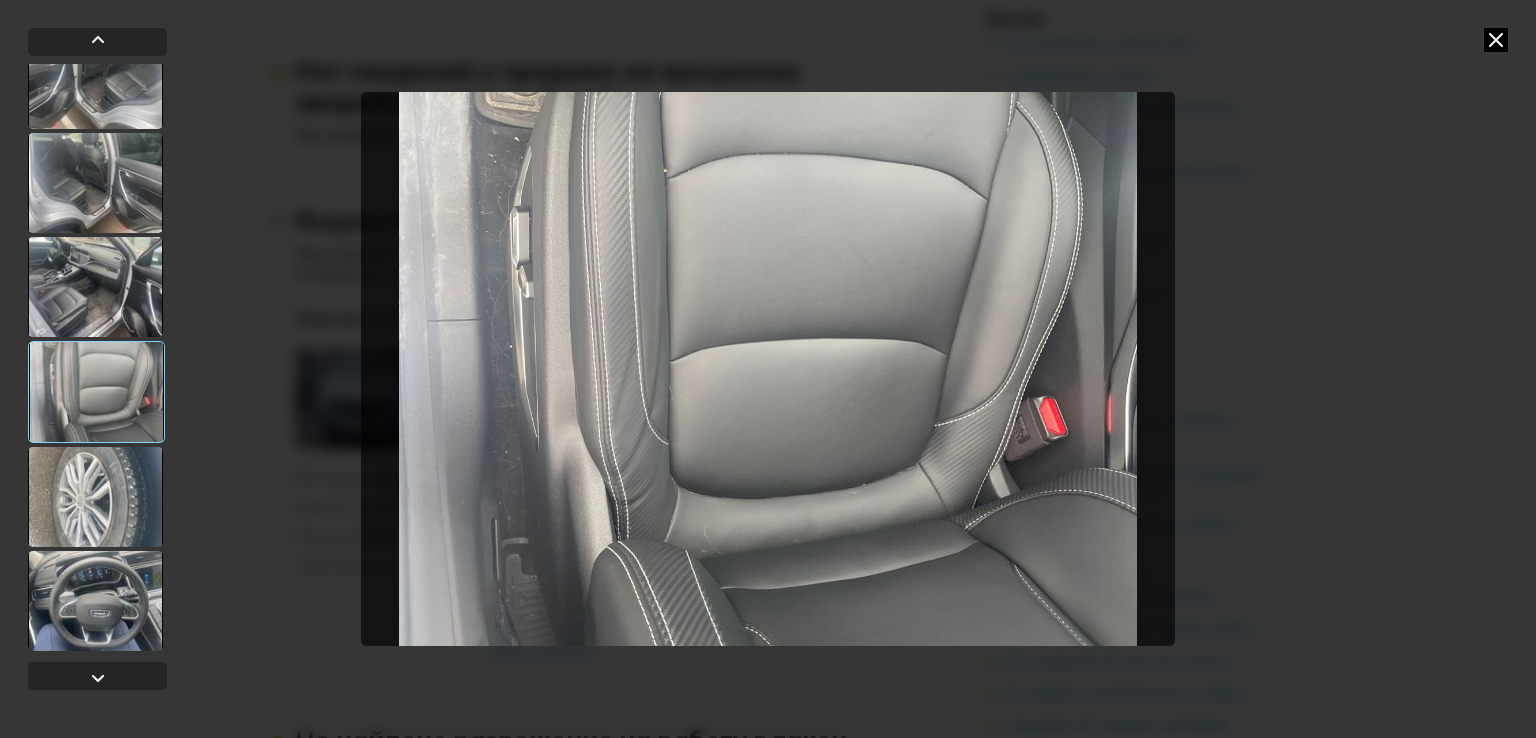 drag, startPoint x: 96, startPoint y: 622, endPoint x: 101, endPoint y: 613, distance: 10.29563 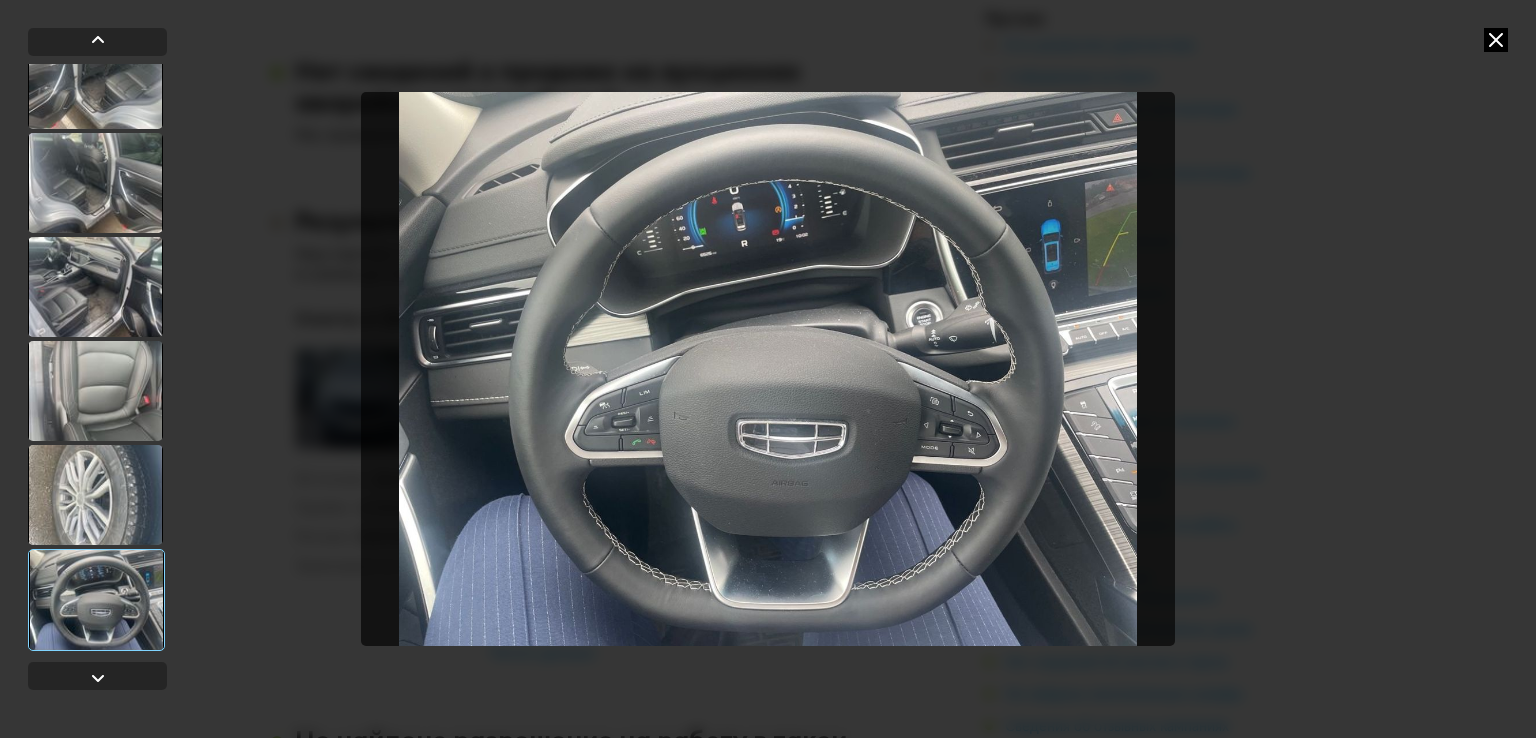 click at bounding box center (95, 287) 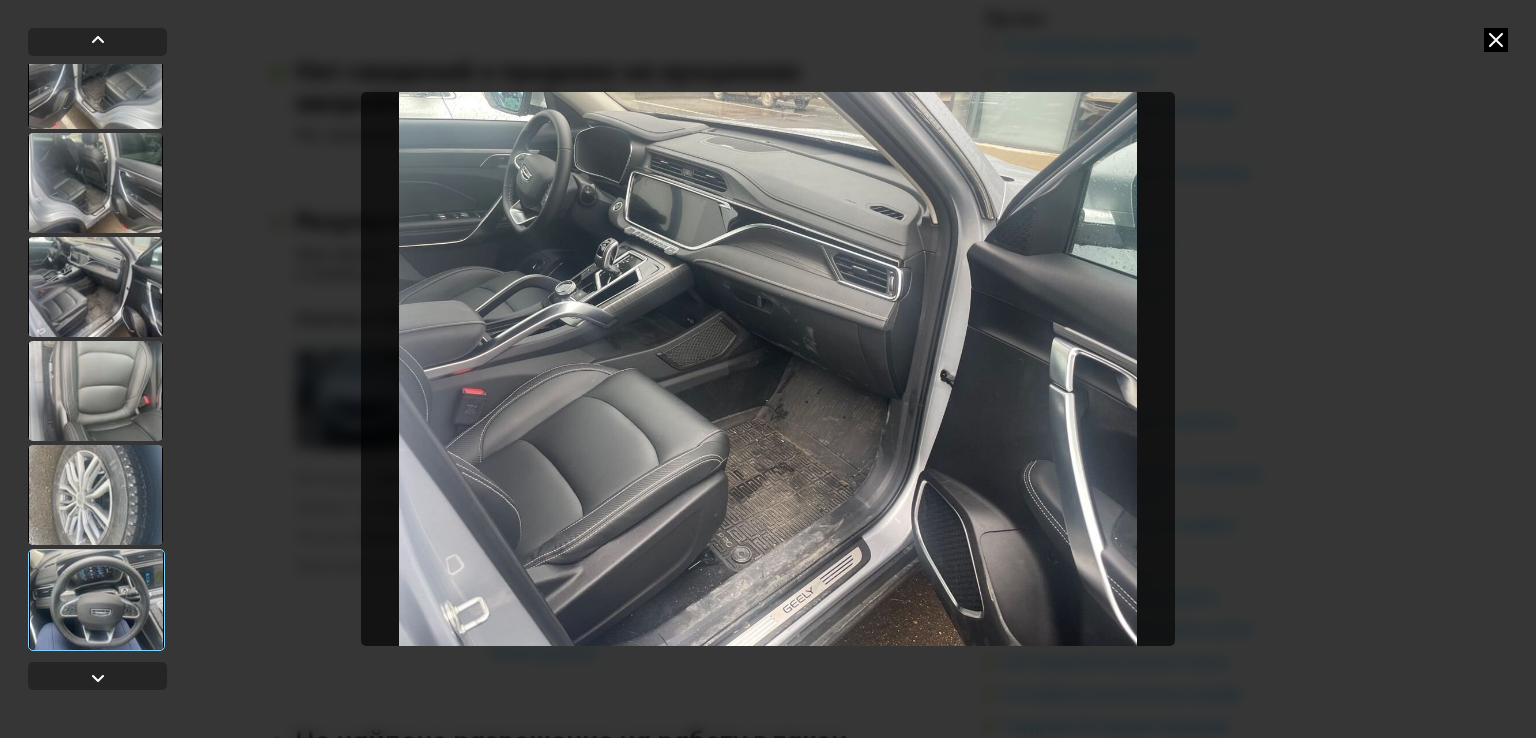scroll, scrollTop: 667, scrollLeft: 0, axis: vertical 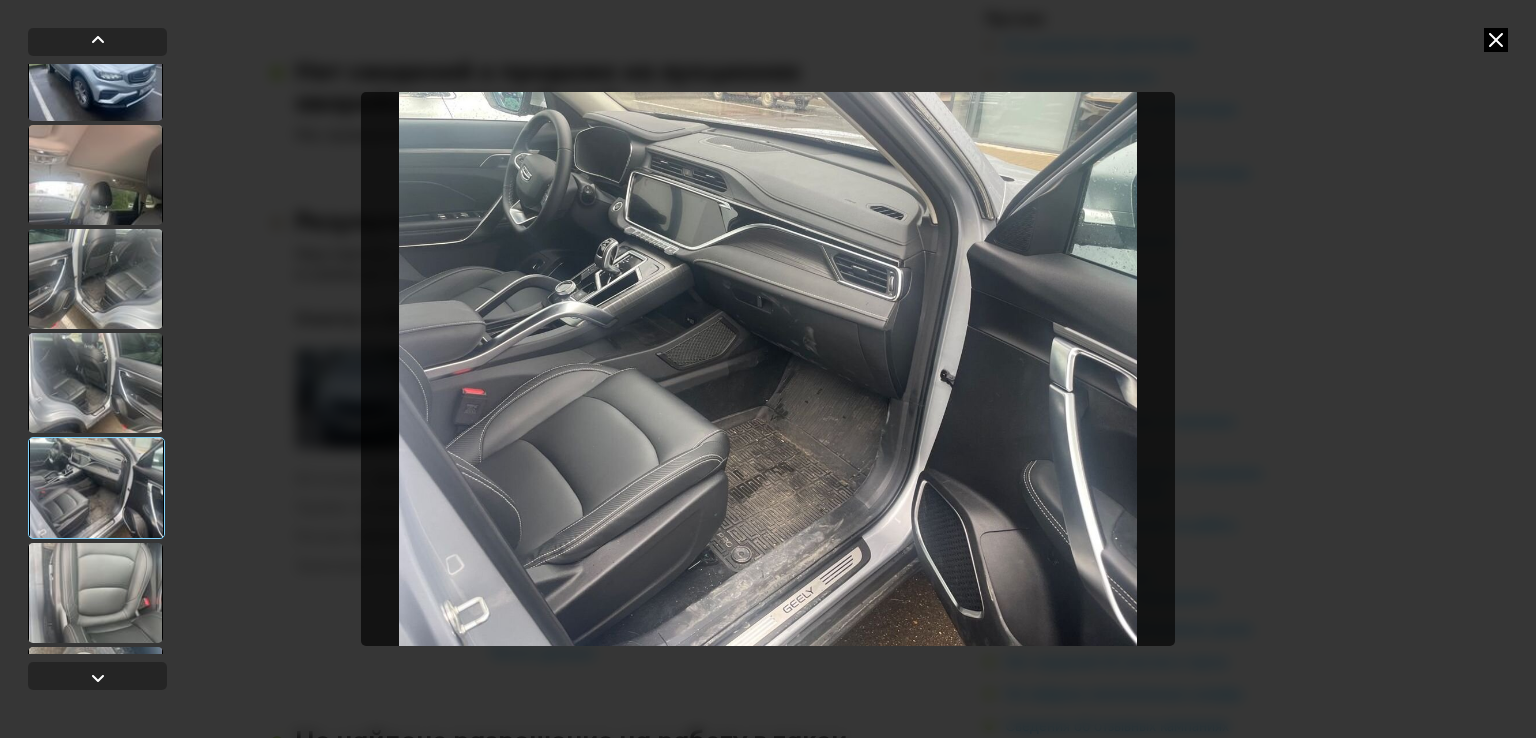 click at bounding box center (95, 279) 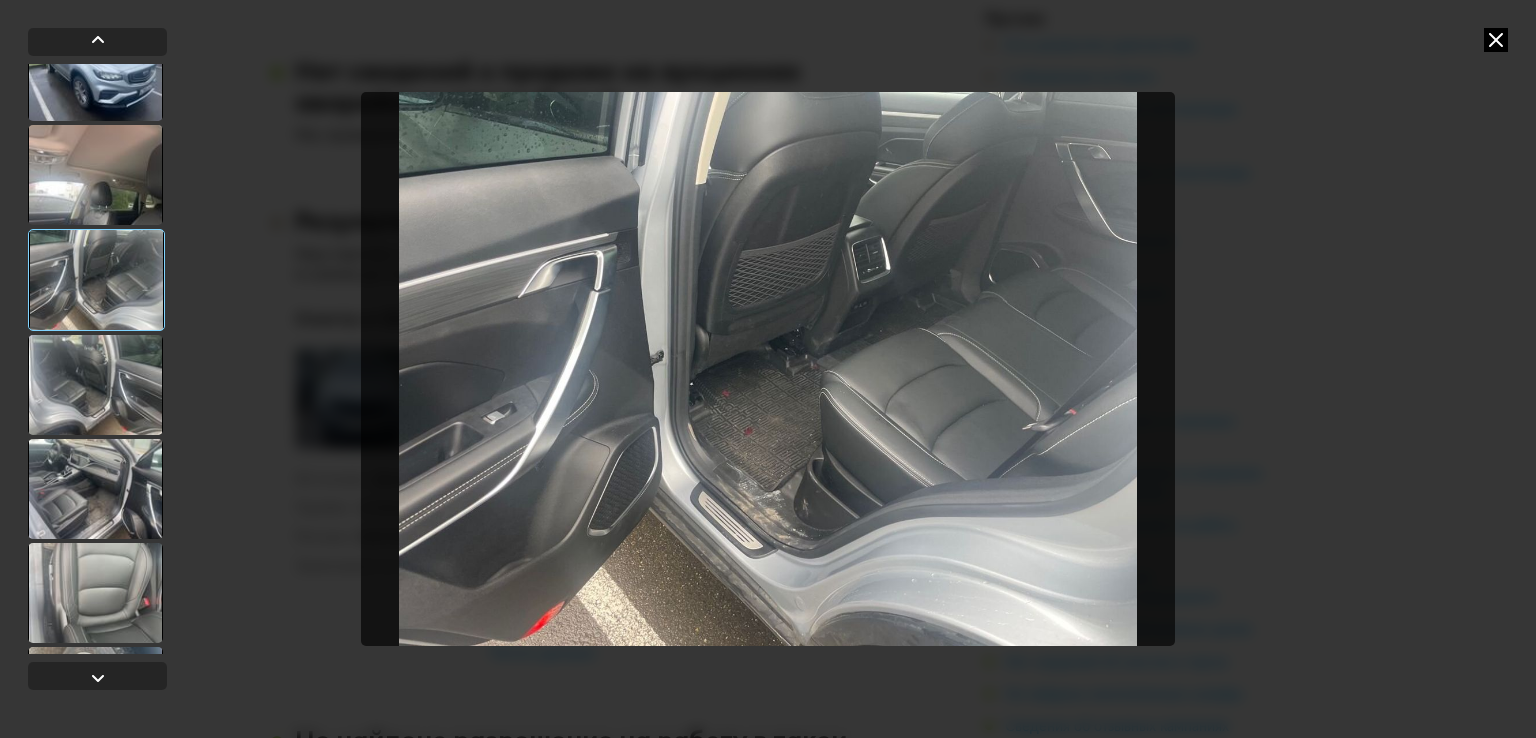click at bounding box center [96, 280] 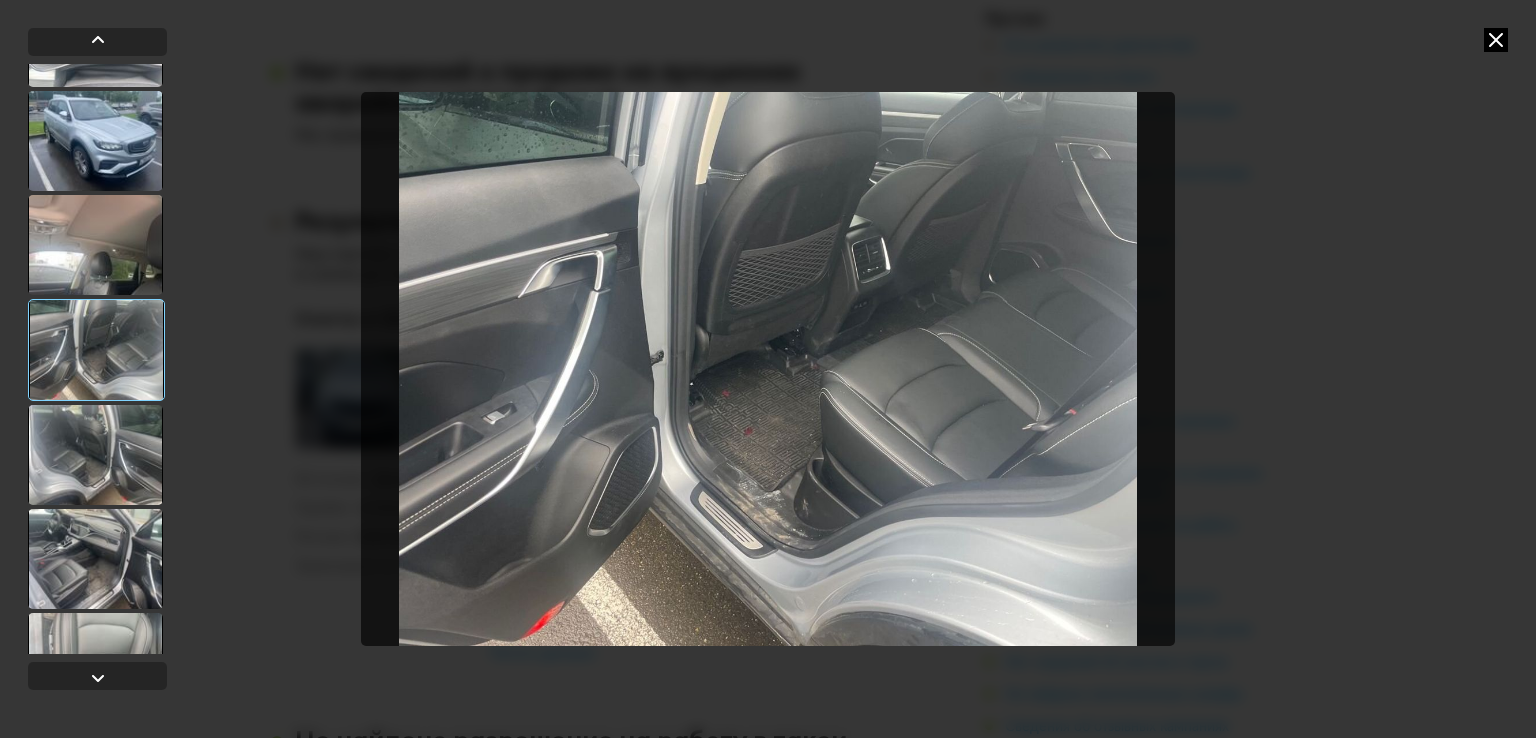 scroll, scrollTop: 467, scrollLeft: 0, axis: vertical 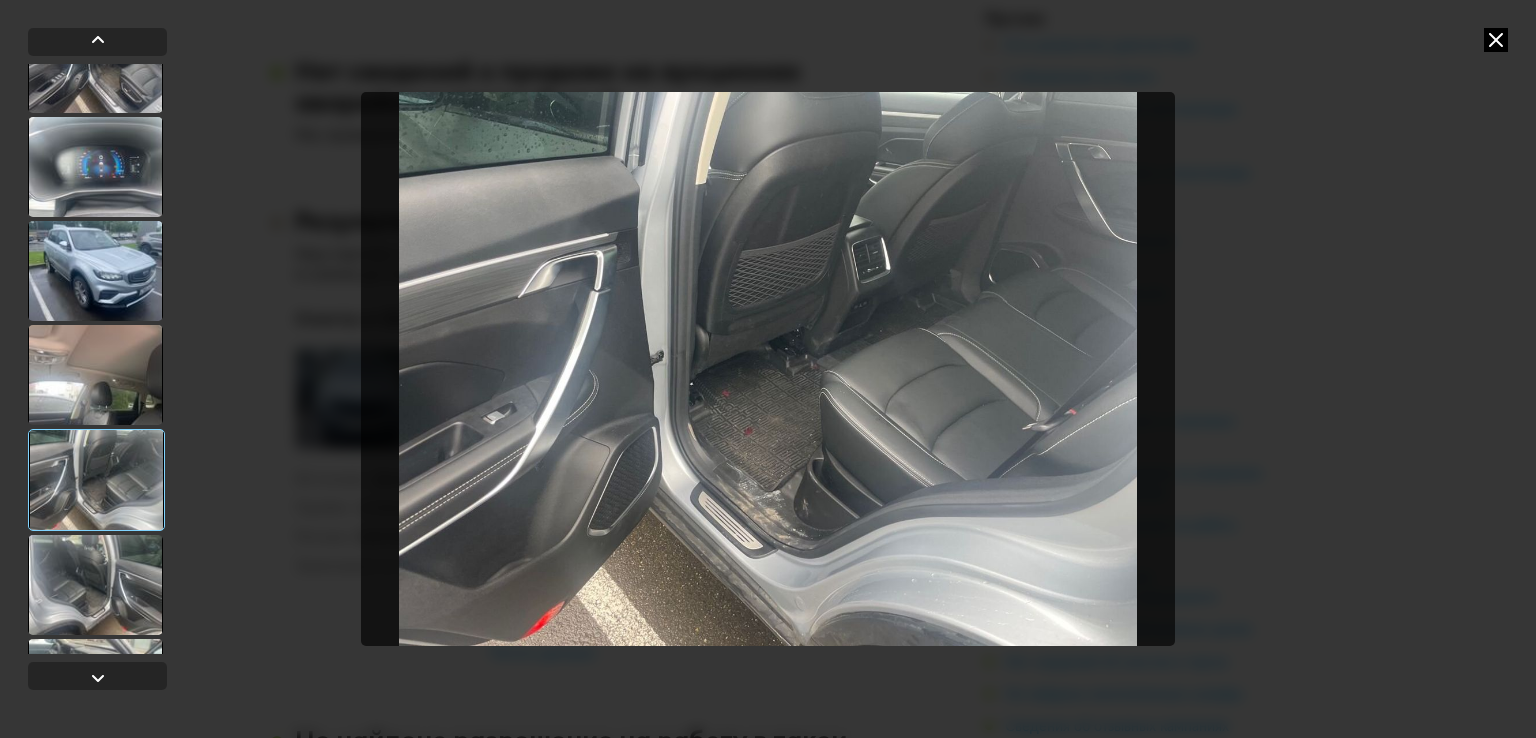 click at bounding box center (95, 271) 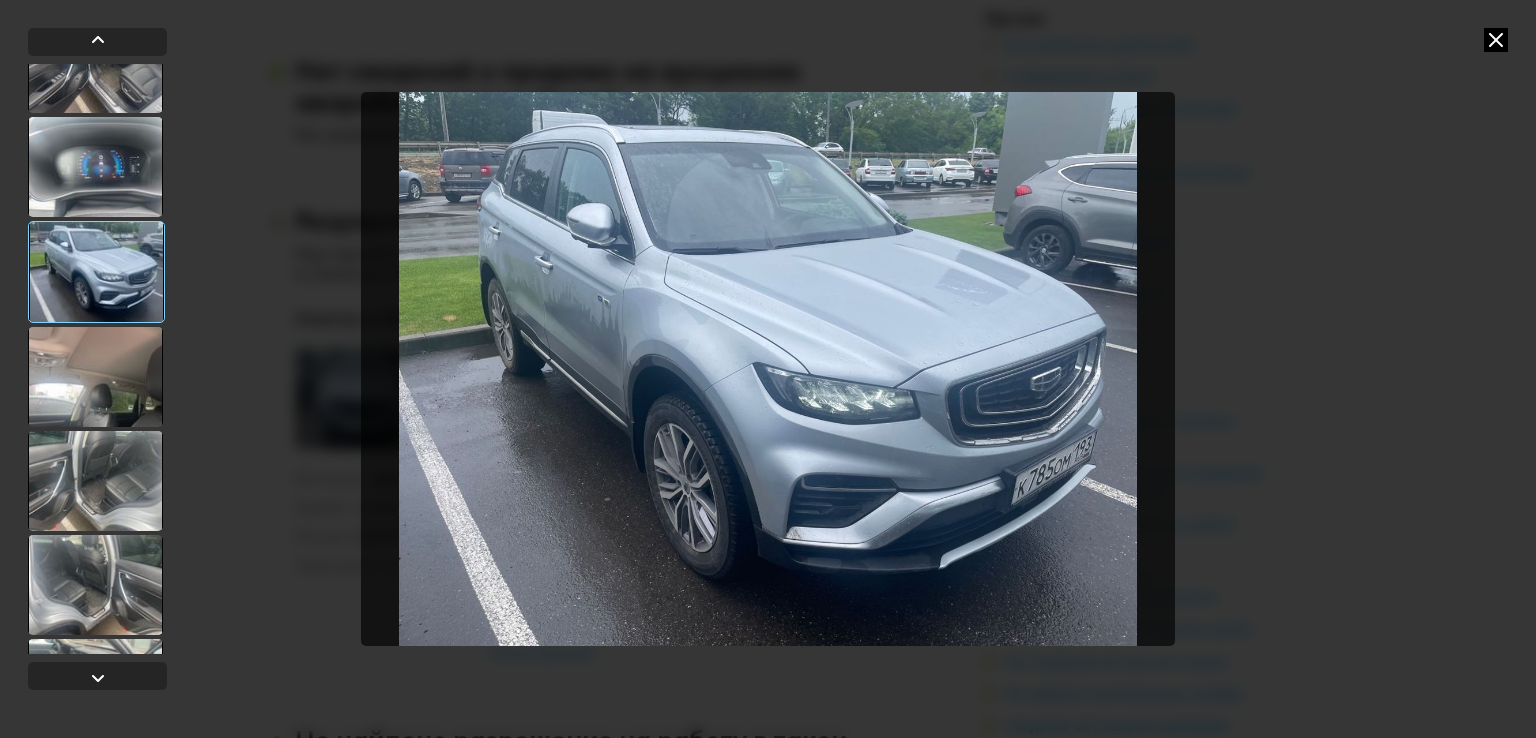 click at bounding box center [95, 167] 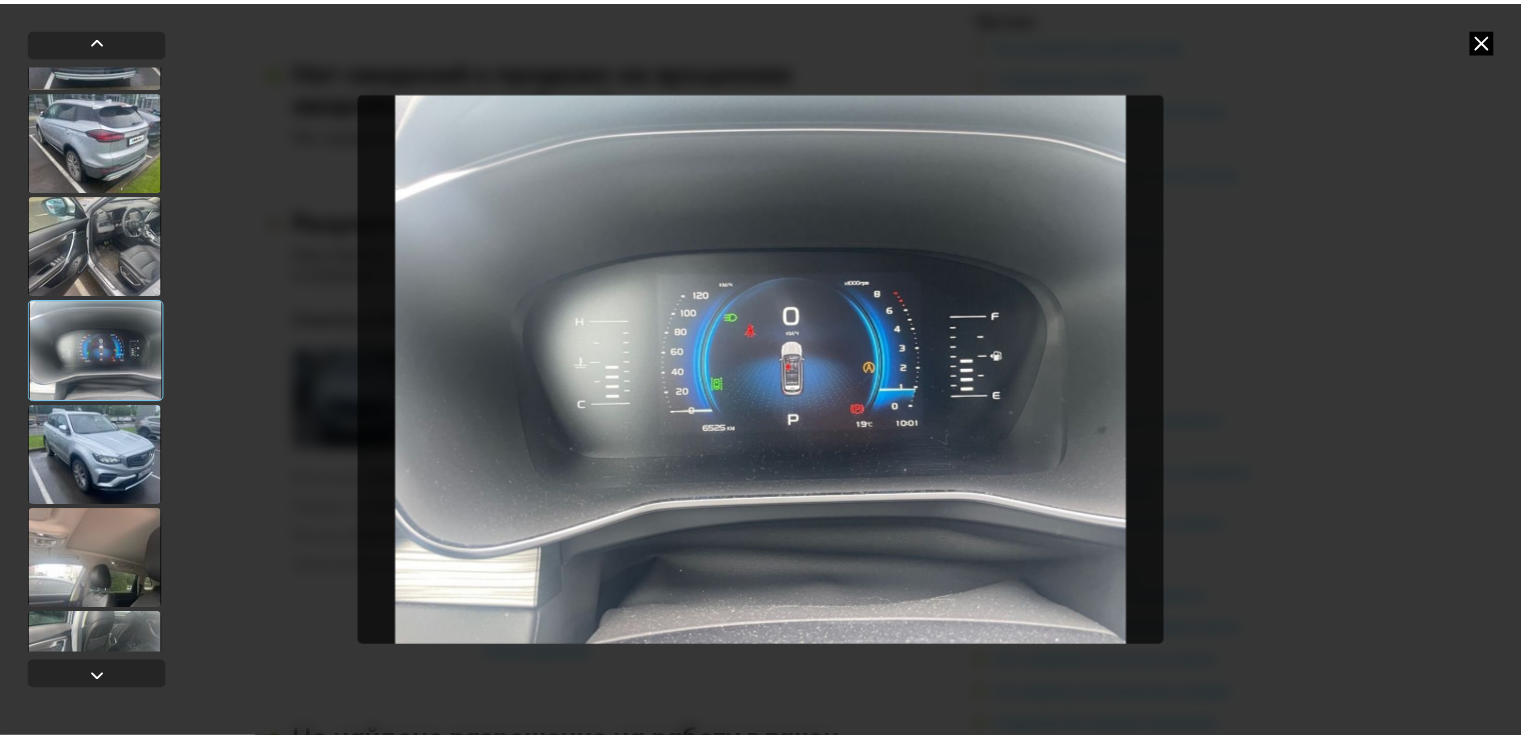 scroll, scrollTop: 167, scrollLeft: 0, axis: vertical 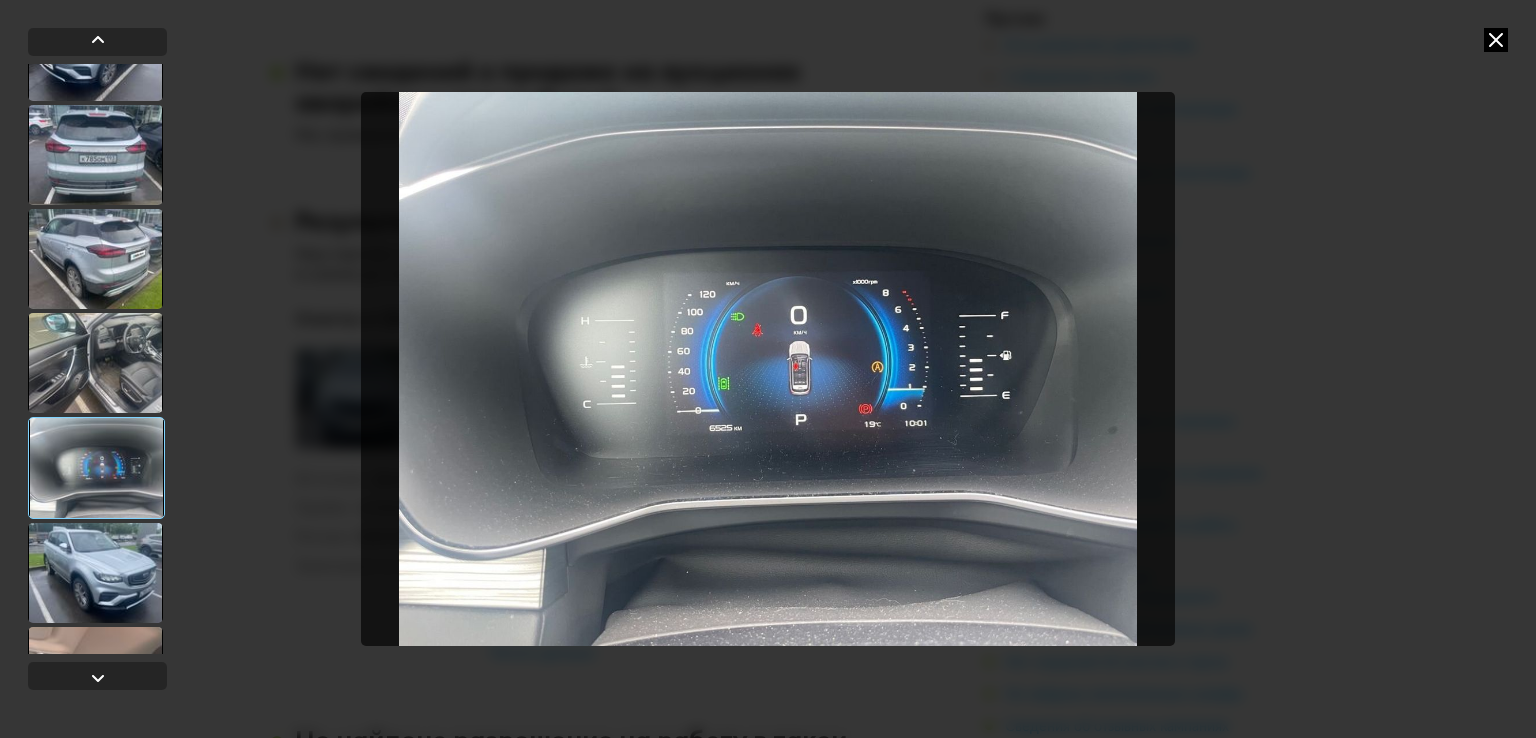 drag, startPoint x: 83, startPoint y: 277, endPoint x: 120, endPoint y: 322, distance: 58.258045 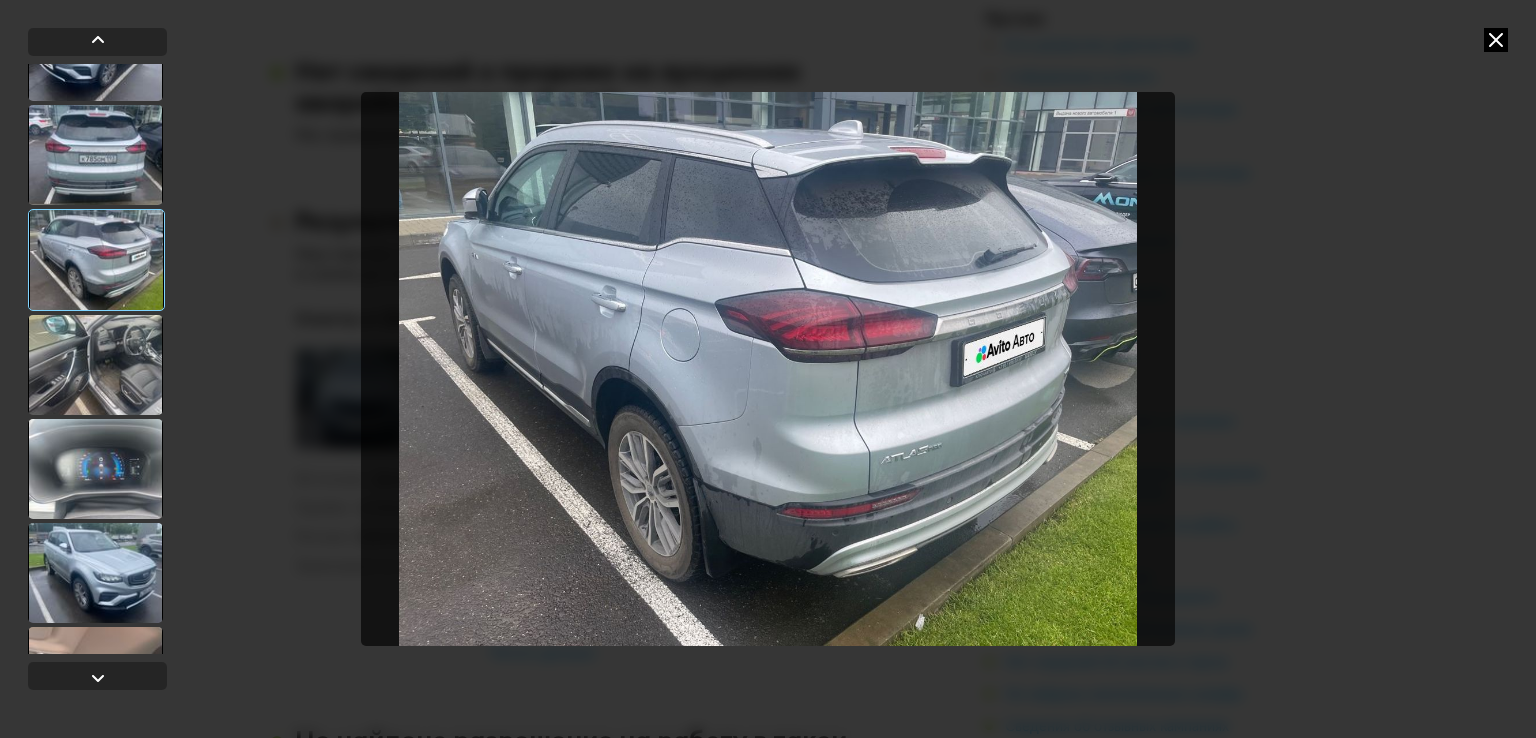 click at bounding box center (95, 365) 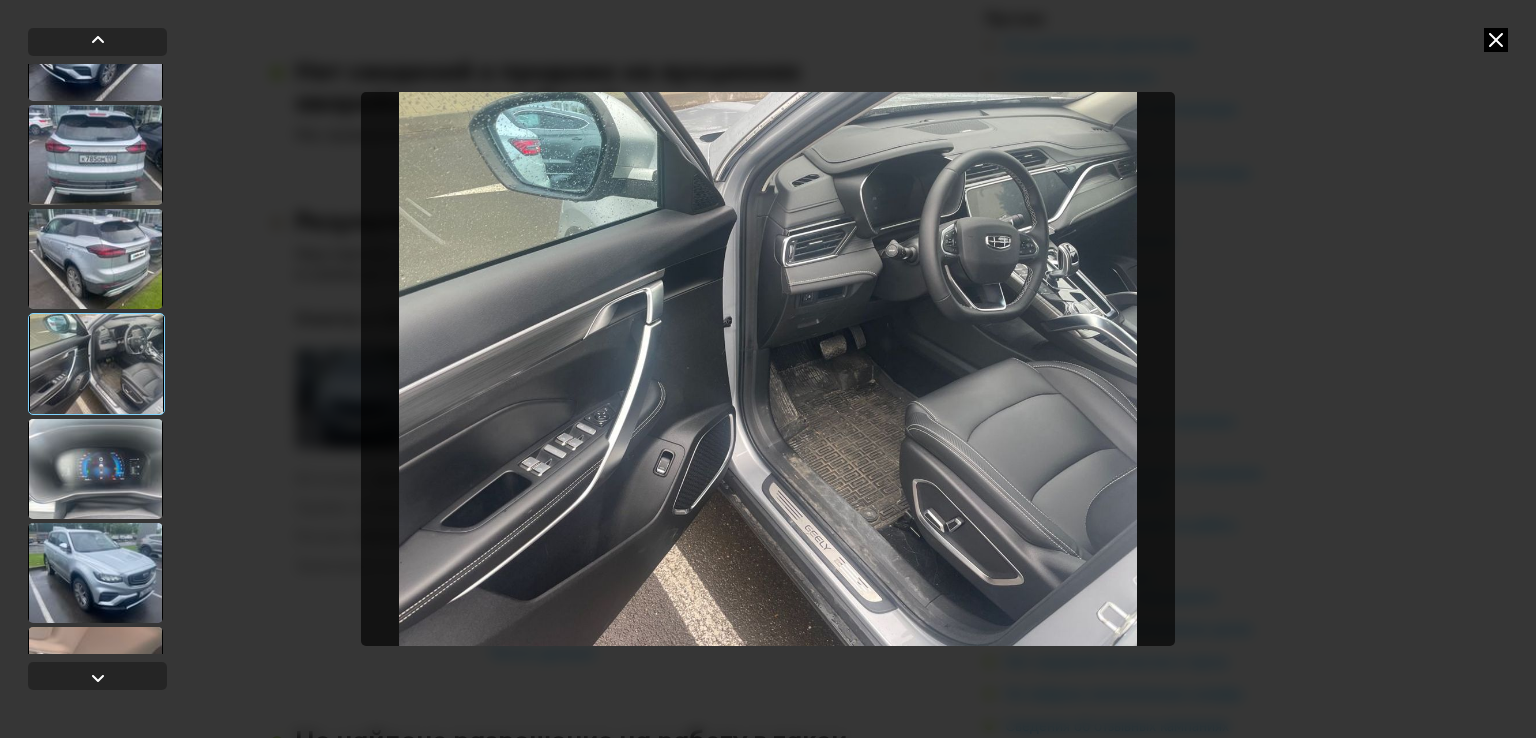 click at bounding box center (1496, 40) 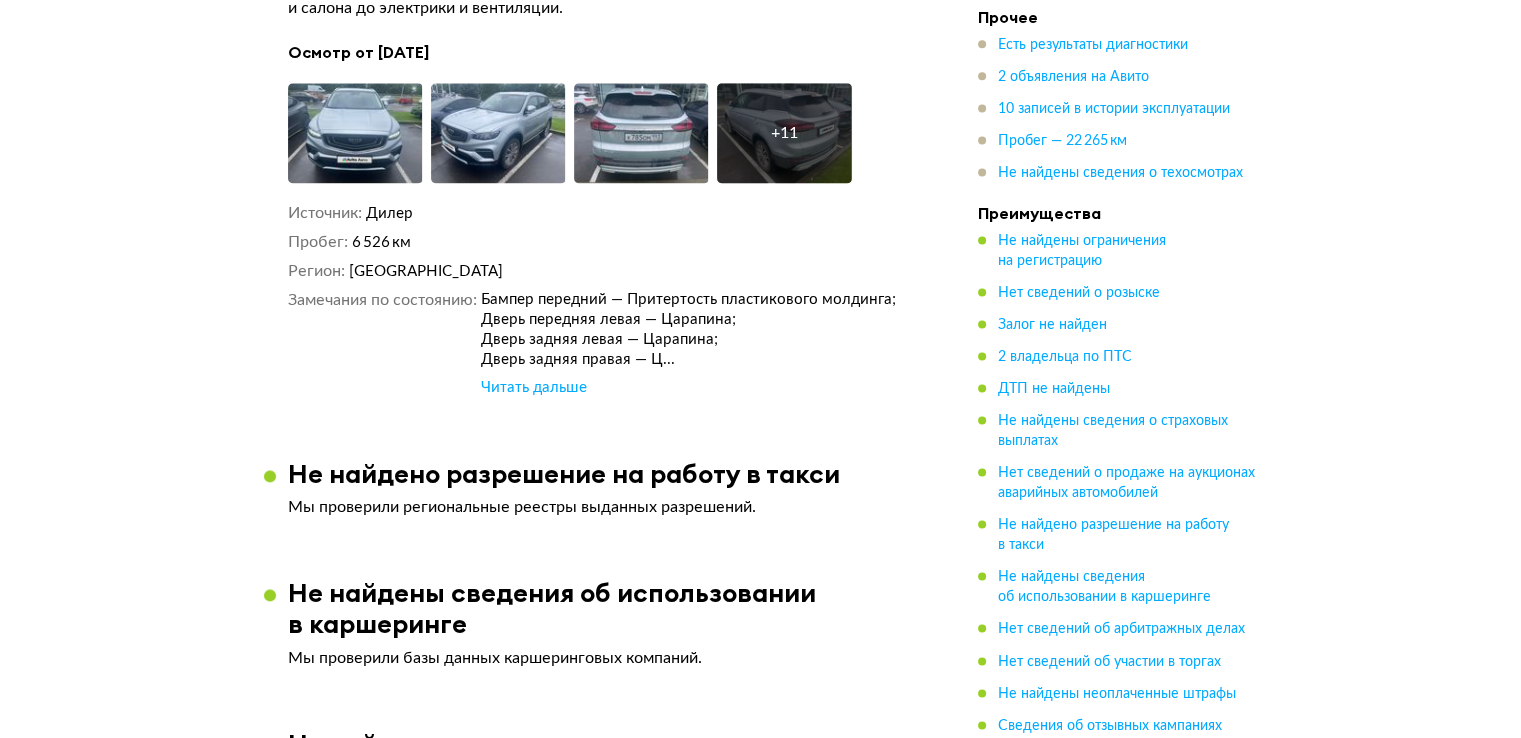 scroll, scrollTop: 2800, scrollLeft: 0, axis: vertical 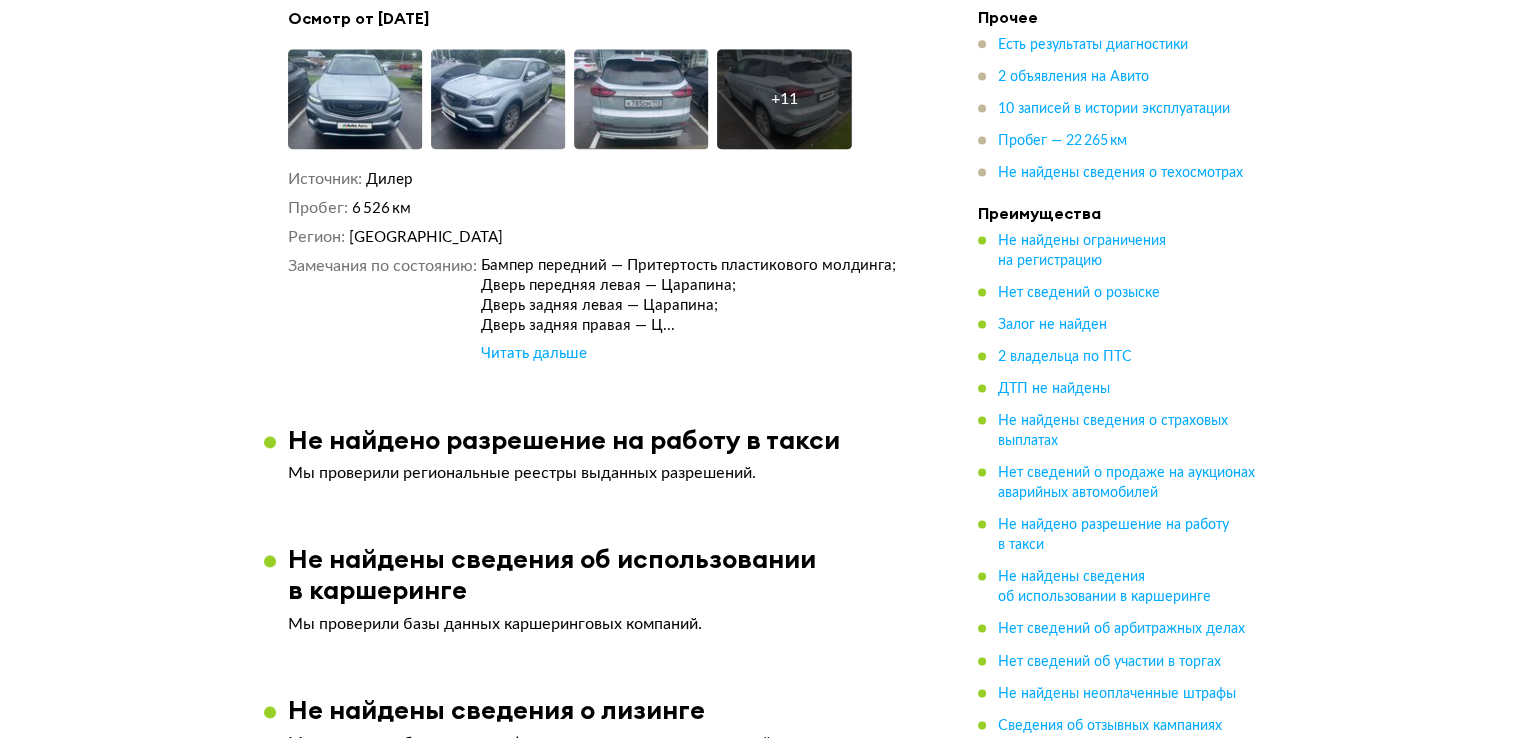 click on "Читать дальше" at bounding box center (534, 354) 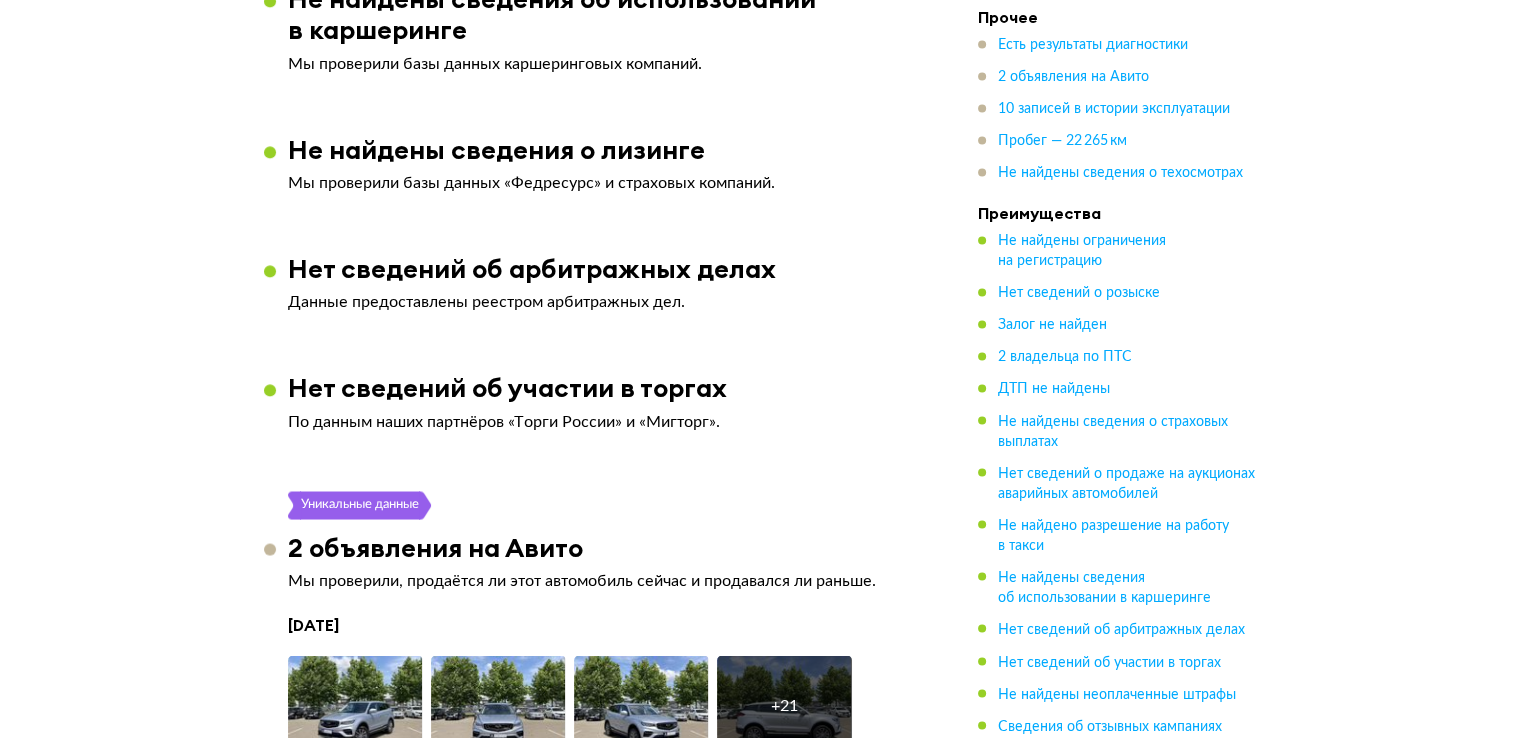 scroll, scrollTop: 3900, scrollLeft: 0, axis: vertical 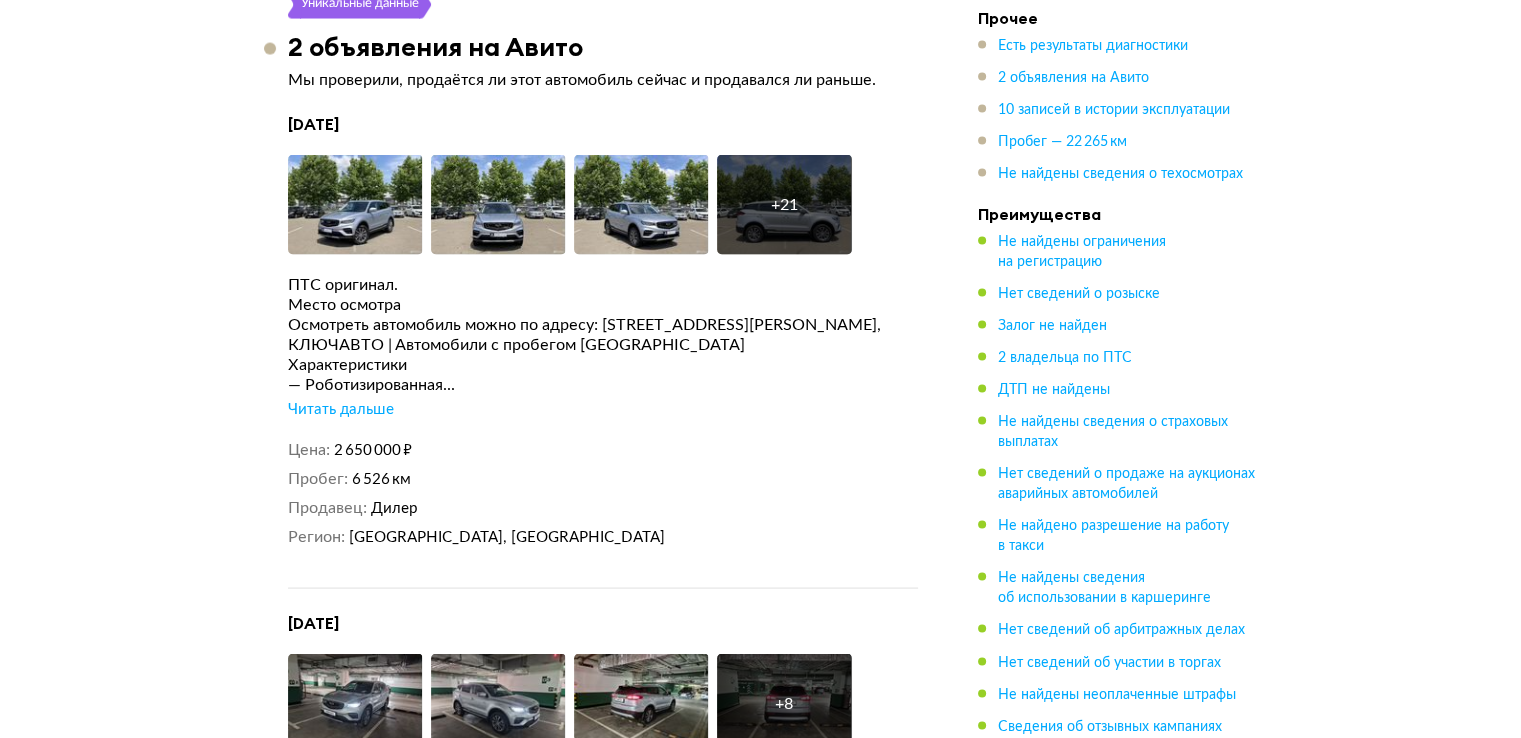 drag, startPoint x: 352, startPoint y: 385, endPoint x: 360, endPoint y: 337, distance: 48.6621 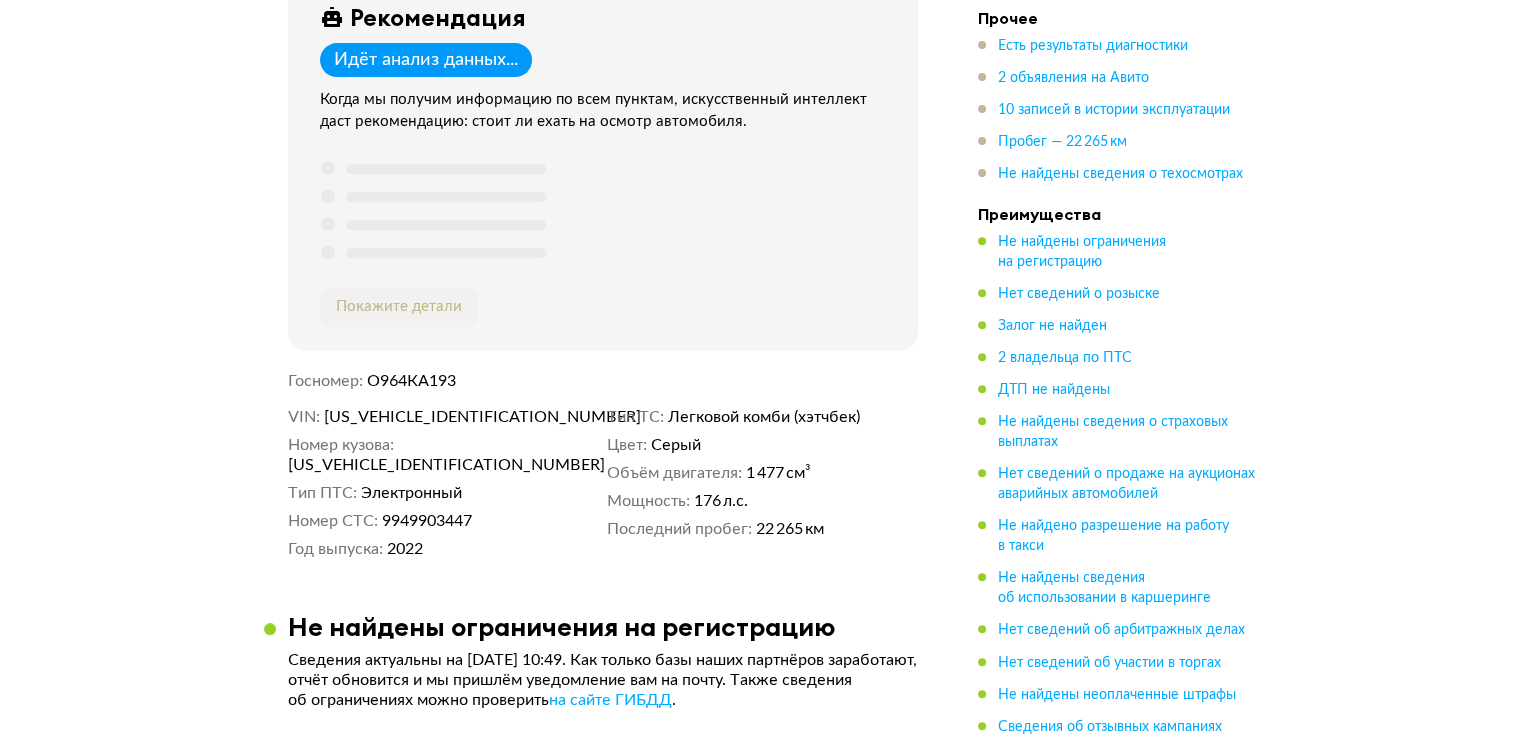 scroll, scrollTop: 900, scrollLeft: 0, axis: vertical 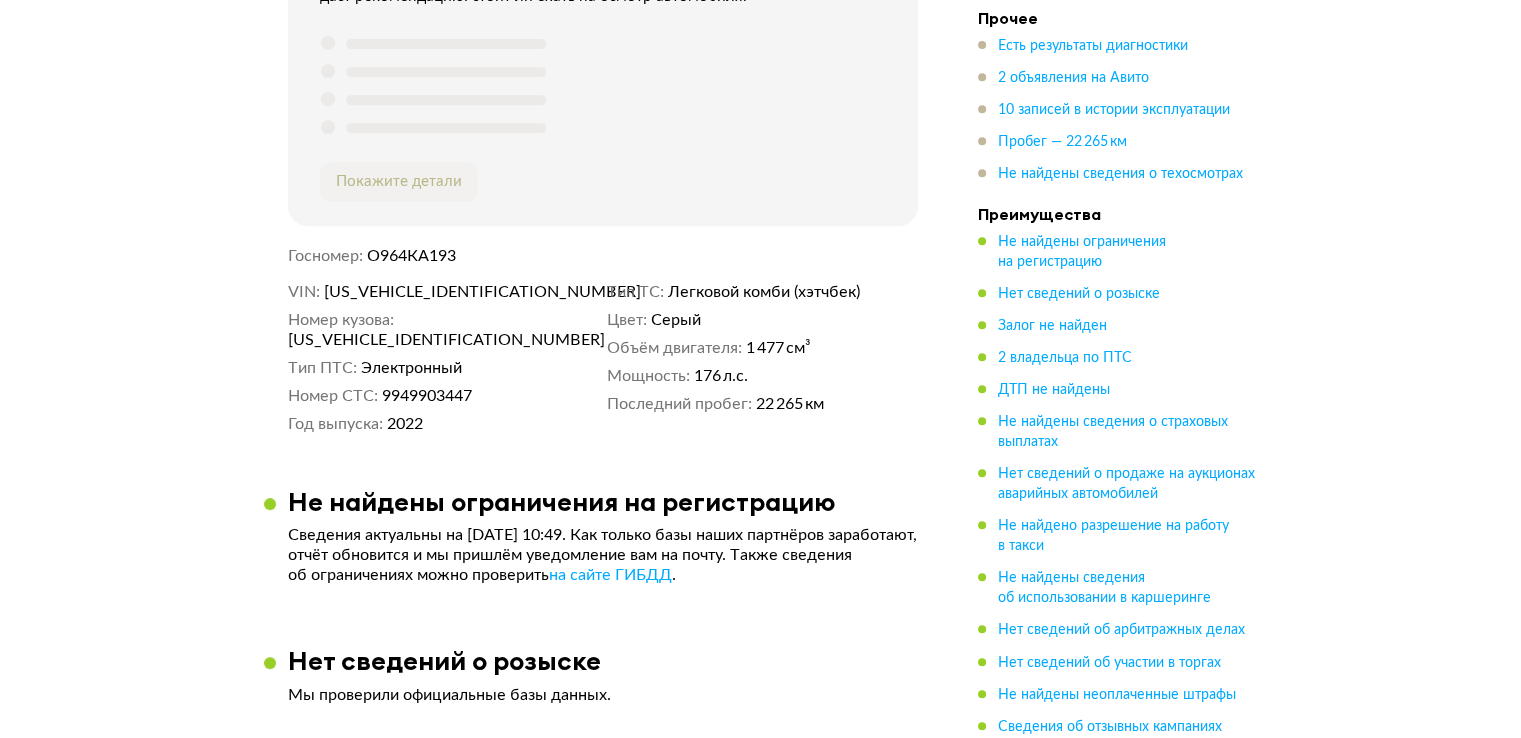 click on "[US_VEHICLE_IDENTIFICATION_NUMBER]" at bounding box center [439, 292] 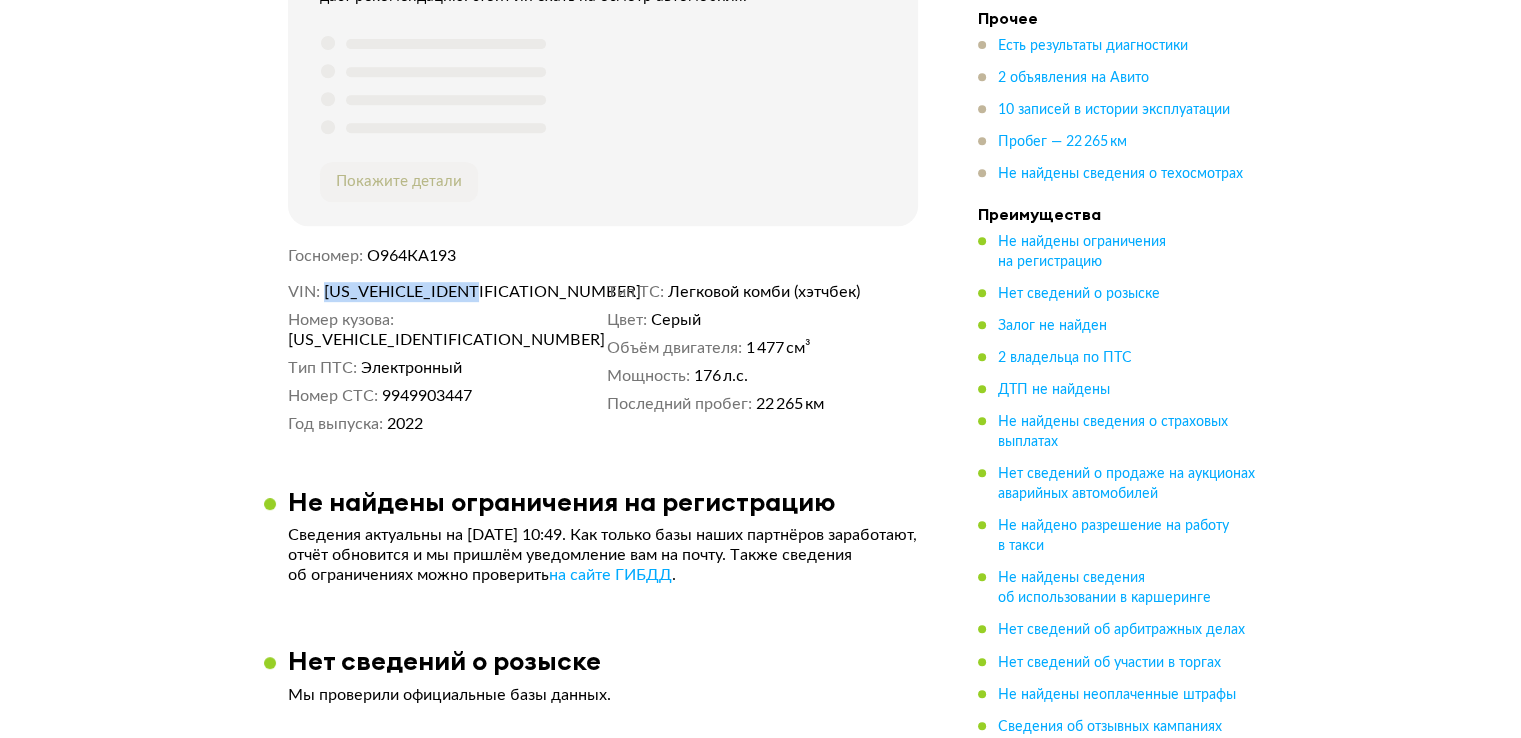 click on "[US_VEHICLE_IDENTIFICATION_NUMBER]" at bounding box center (439, 292) 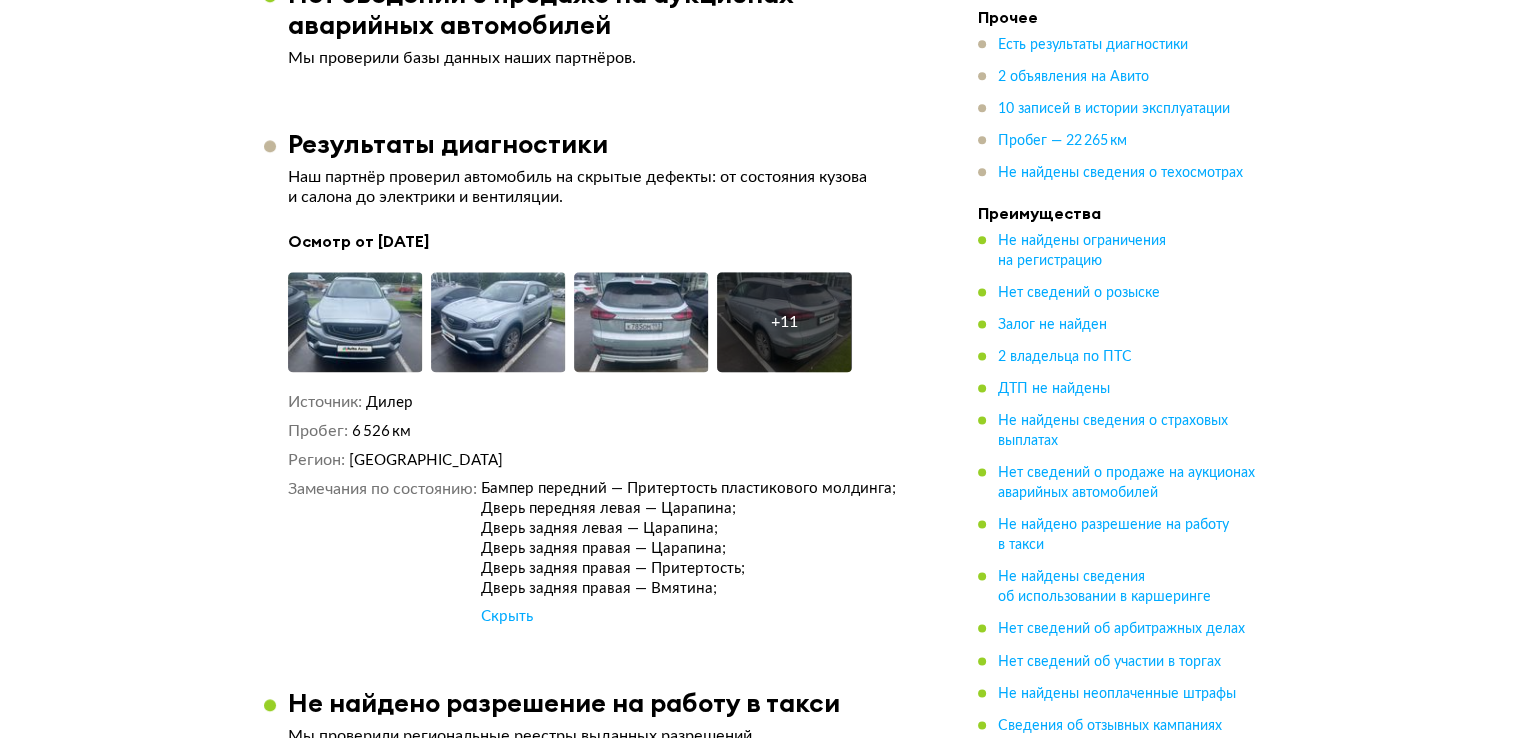 scroll, scrollTop: 2600, scrollLeft: 0, axis: vertical 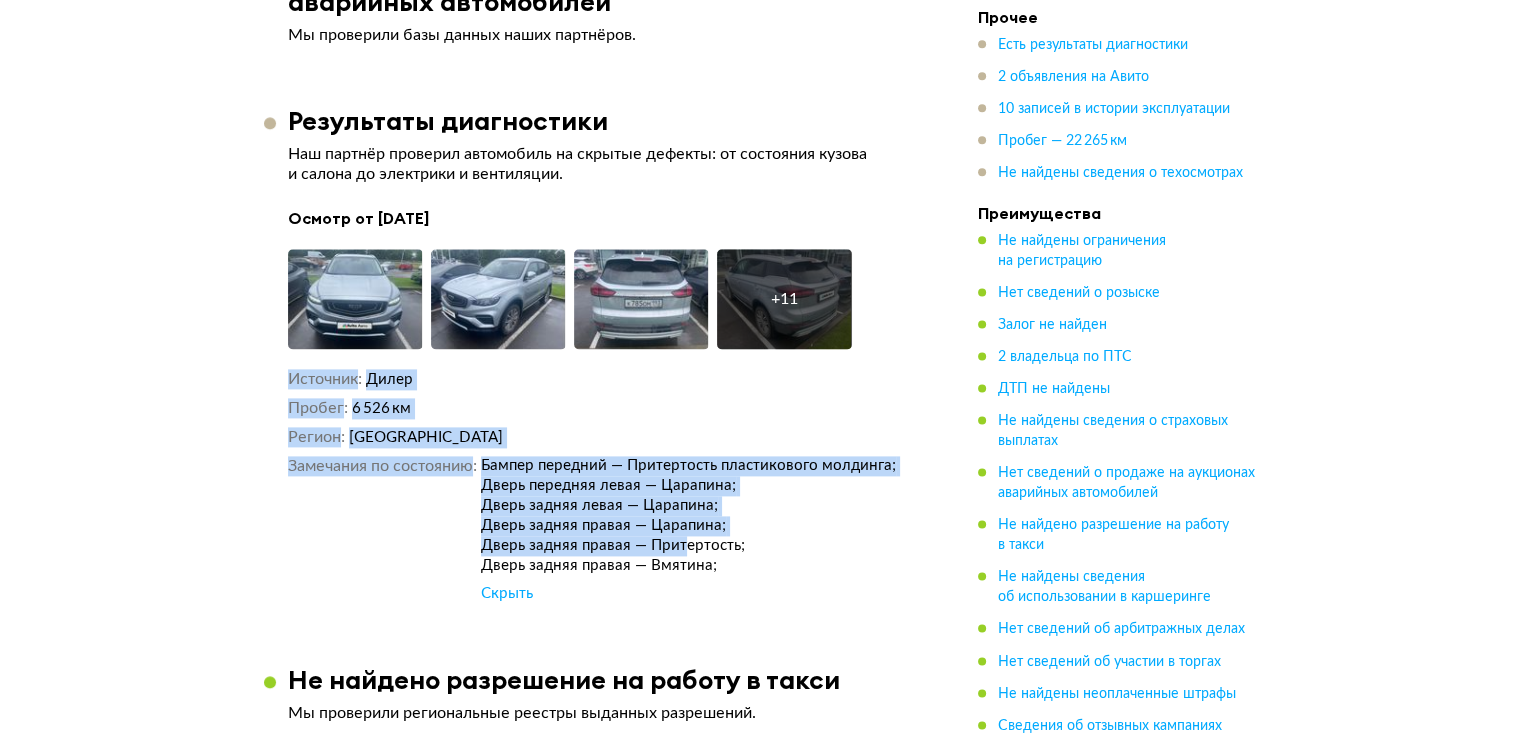 drag, startPoint x: 256, startPoint y: 357, endPoint x: 702, endPoint y: 524, distance: 476.24048 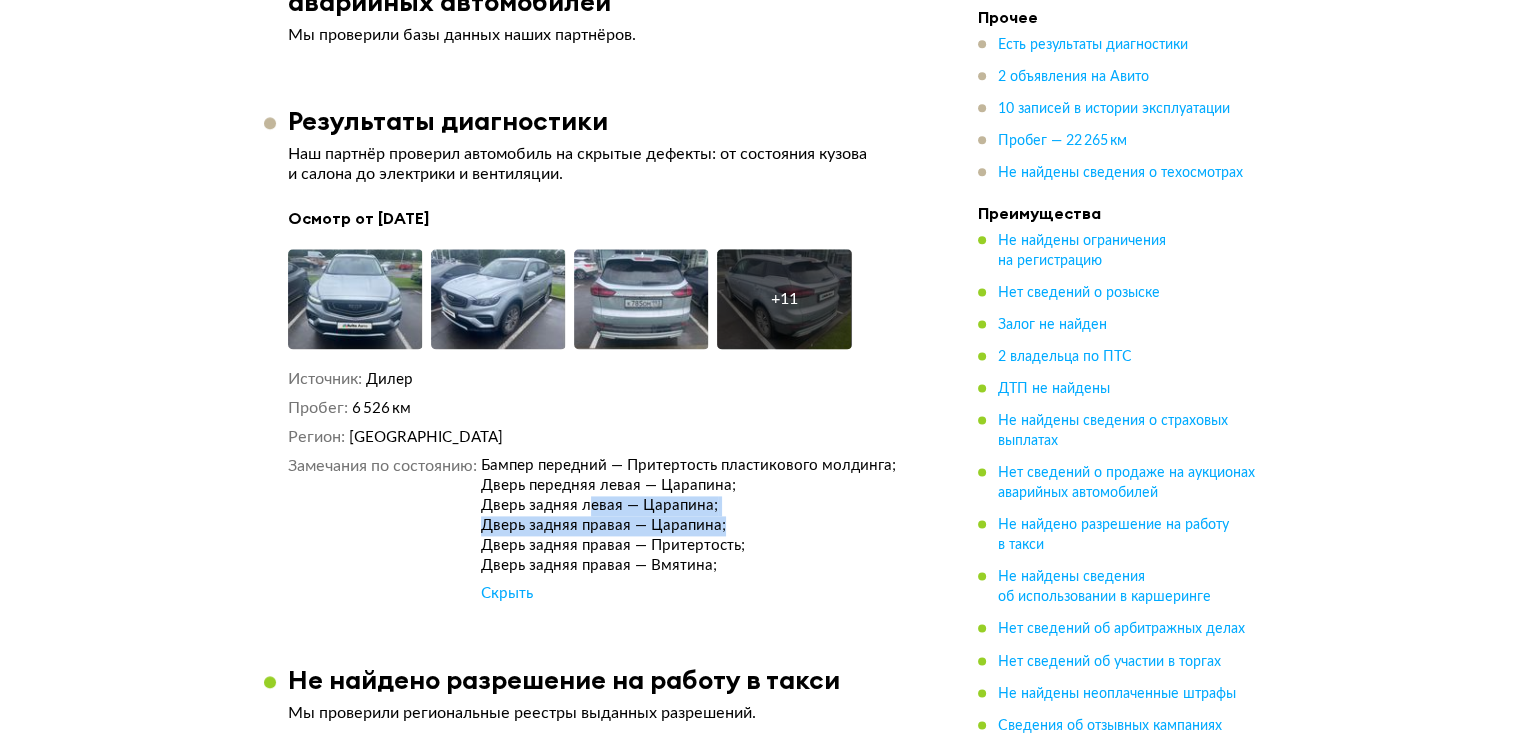 drag, startPoint x: 699, startPoint y: 522, endPoint x: 521, endPoint y: 467, distance: 186.30351 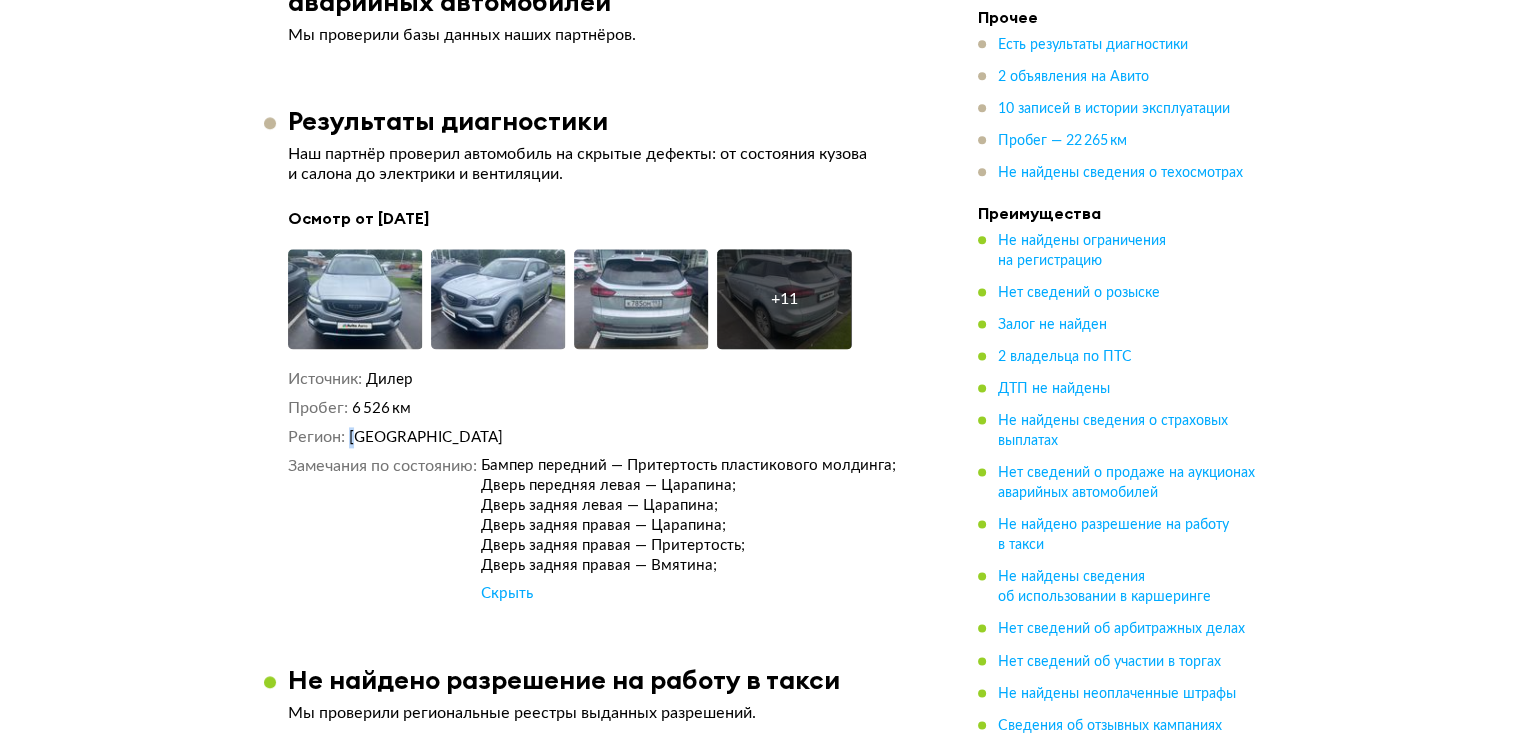 drag, startPoint x: 353, startPoint y: 425, endPoint x: 297, endPoint y: 416, distance: 56.718605 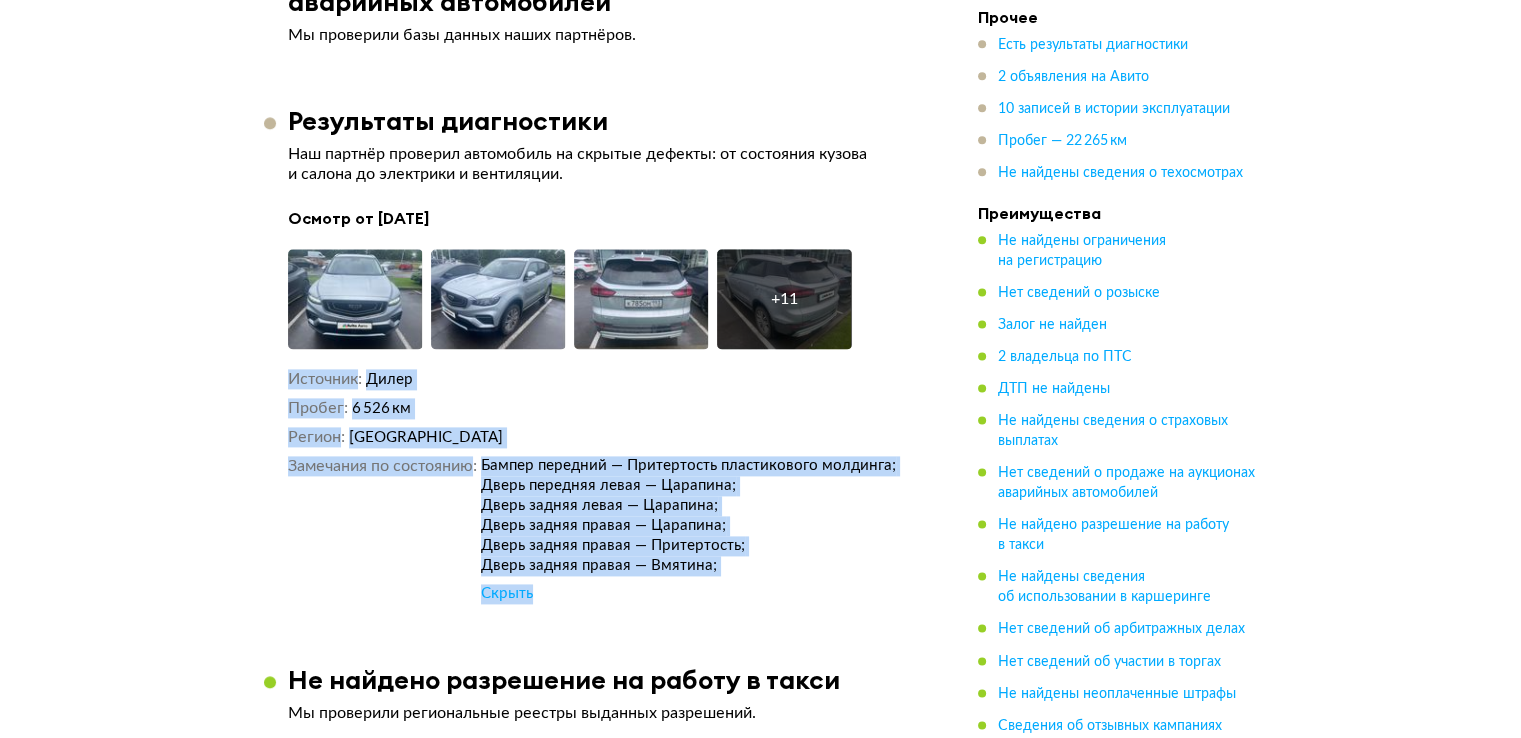 drag, startPoint x: 411, startPoint y: 432, endPoint x: 877, endPoint y: 567, distance: 485.1608 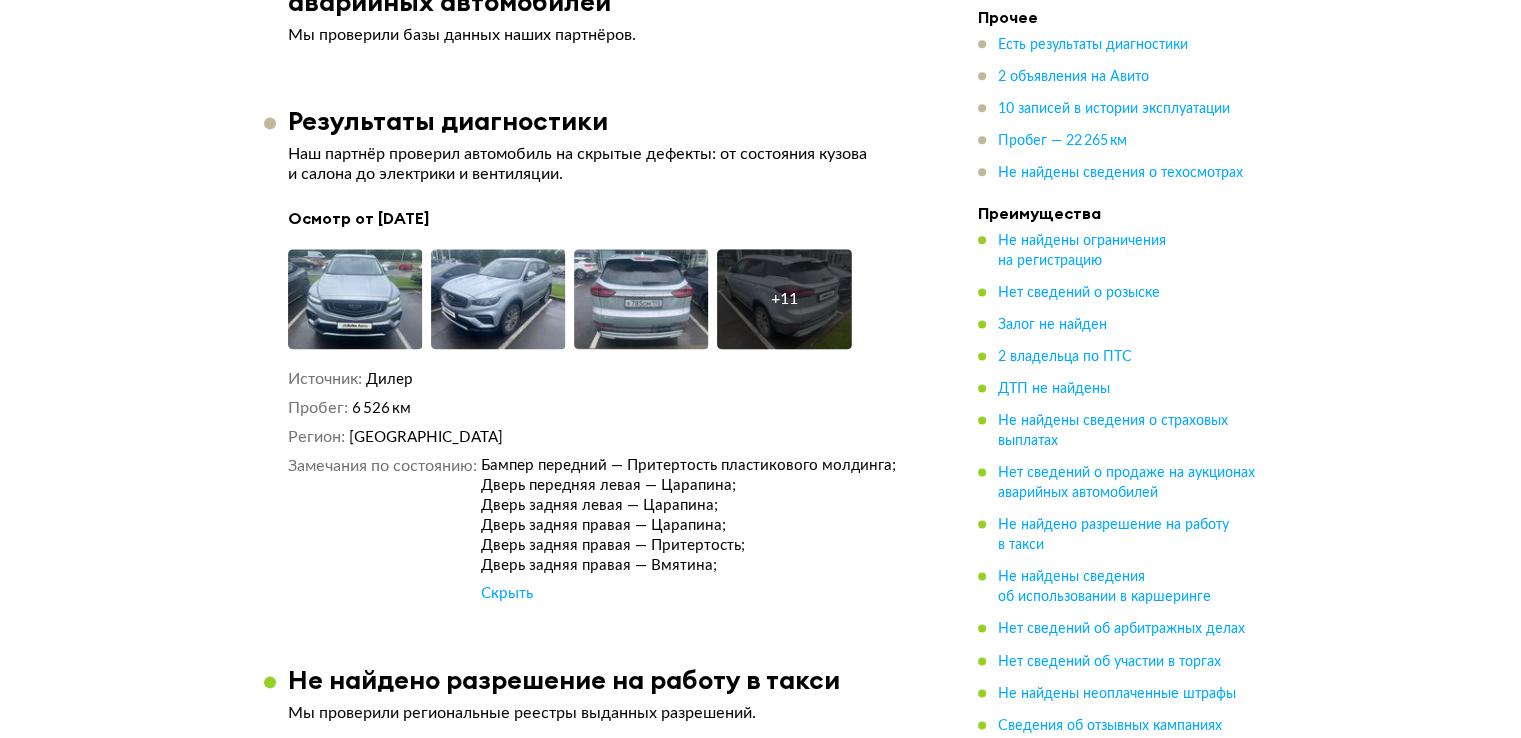 click on "Бампер передний — Притертость пластикового молдинга;
Дверь передняя левая — Царапина;
Дверь задняя левая — Царапина;
Дверь задняя правая — Царапина;
Дверь задняя правая — Притертость;
Дверь задняя правая — Вмятина; Скрыть" at bounding box center [699, 530] 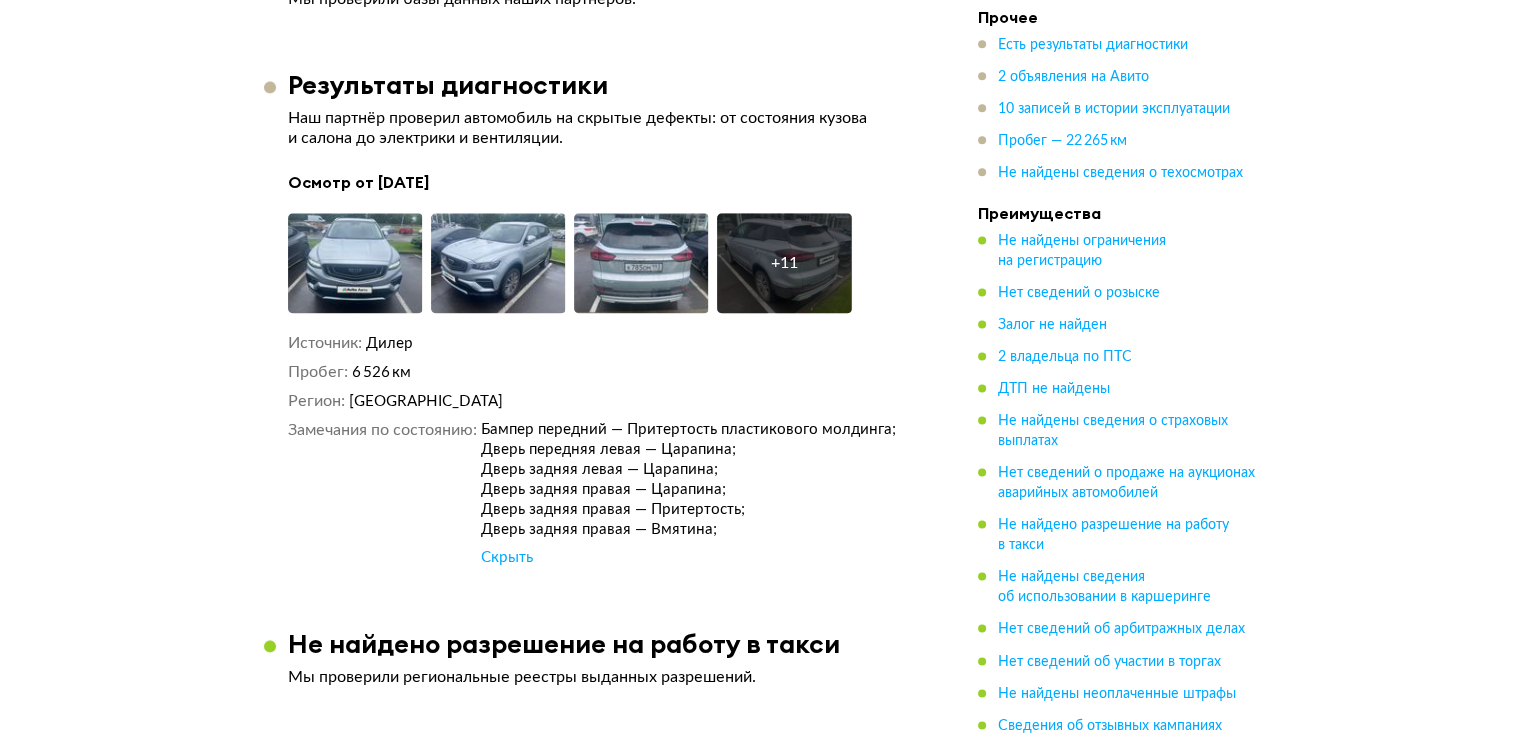 scroll, scrollTop: 2700, scrollLeft: 0, axis: vertical 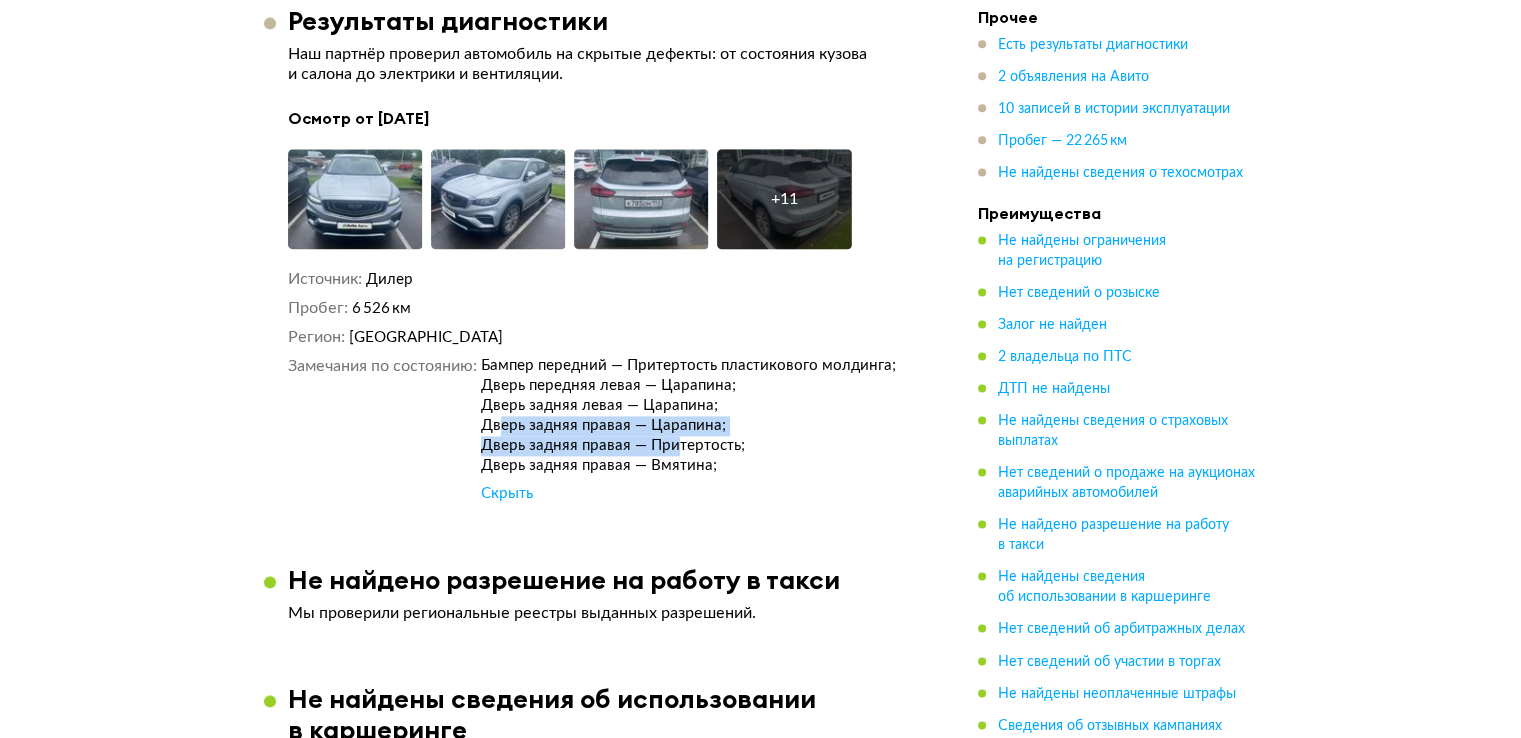 drag, startPoint x: 507, startPoint y: 407, endPoint x: 712, endPoint y: 425, distance: 205.78873 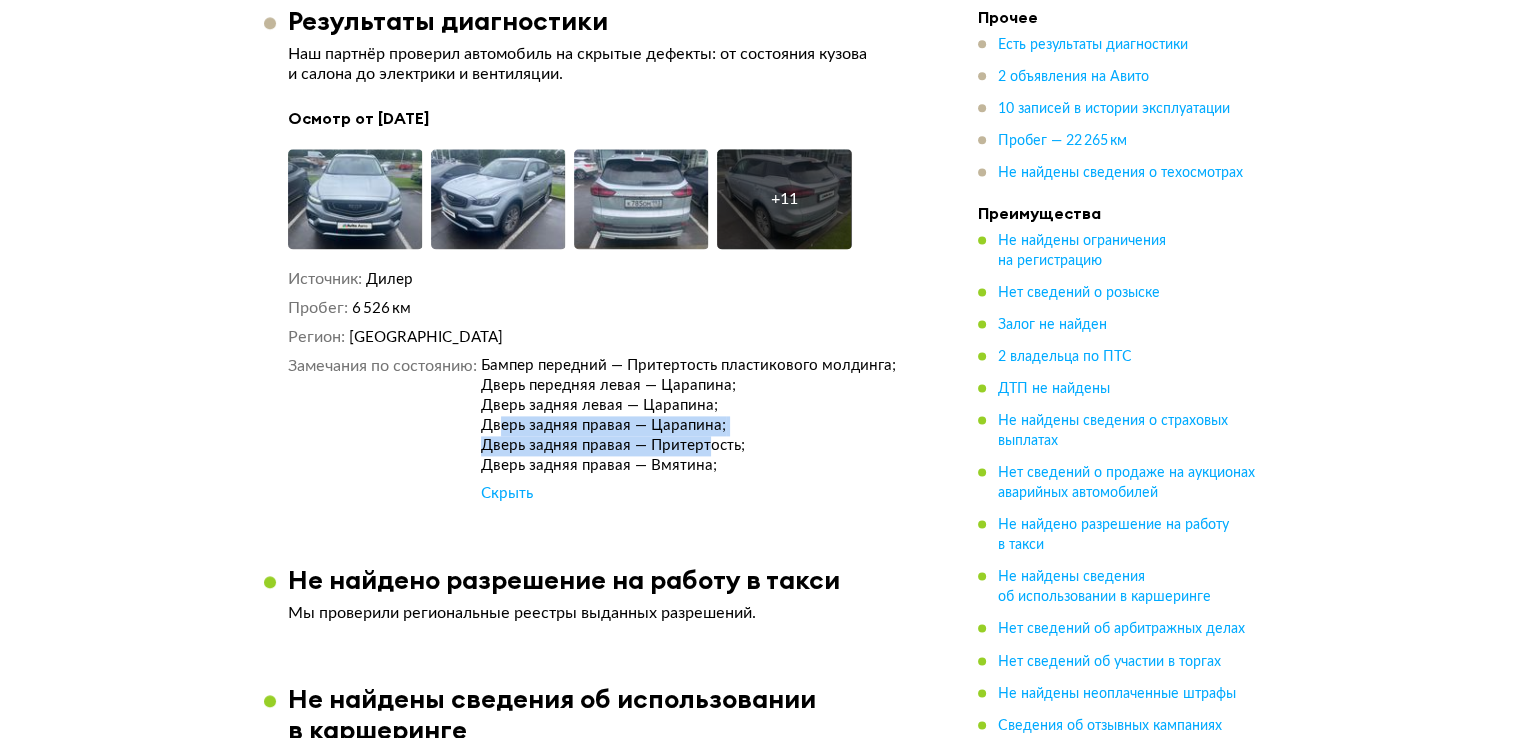 drag, startPoint x: 572, startPoint y: 433, endPoint x: 547, endPoint y: 433, distance: 25 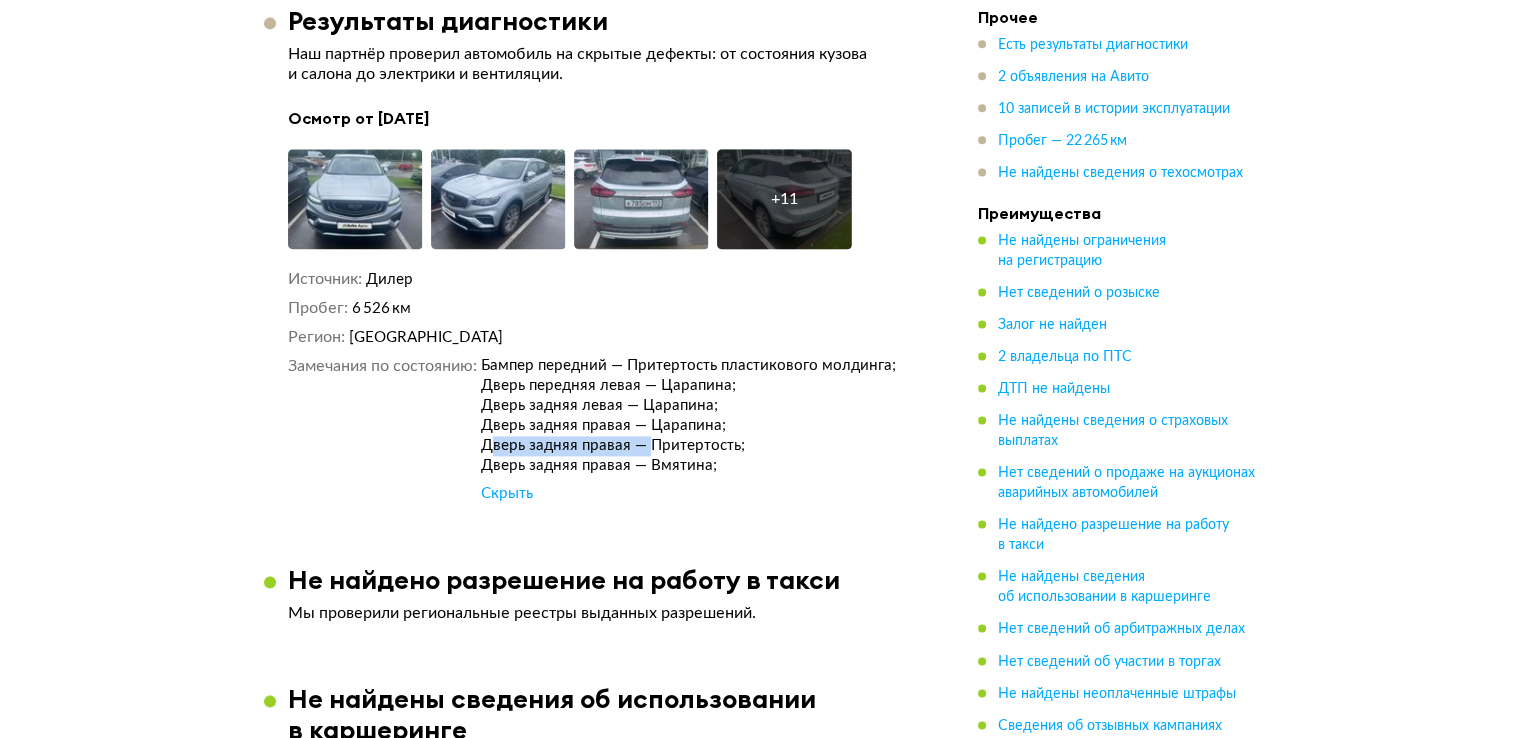 drag, startPoint x: 589, startPoint y: 437, endPoint x: 689, endPoint y: 439, distance: 100.02 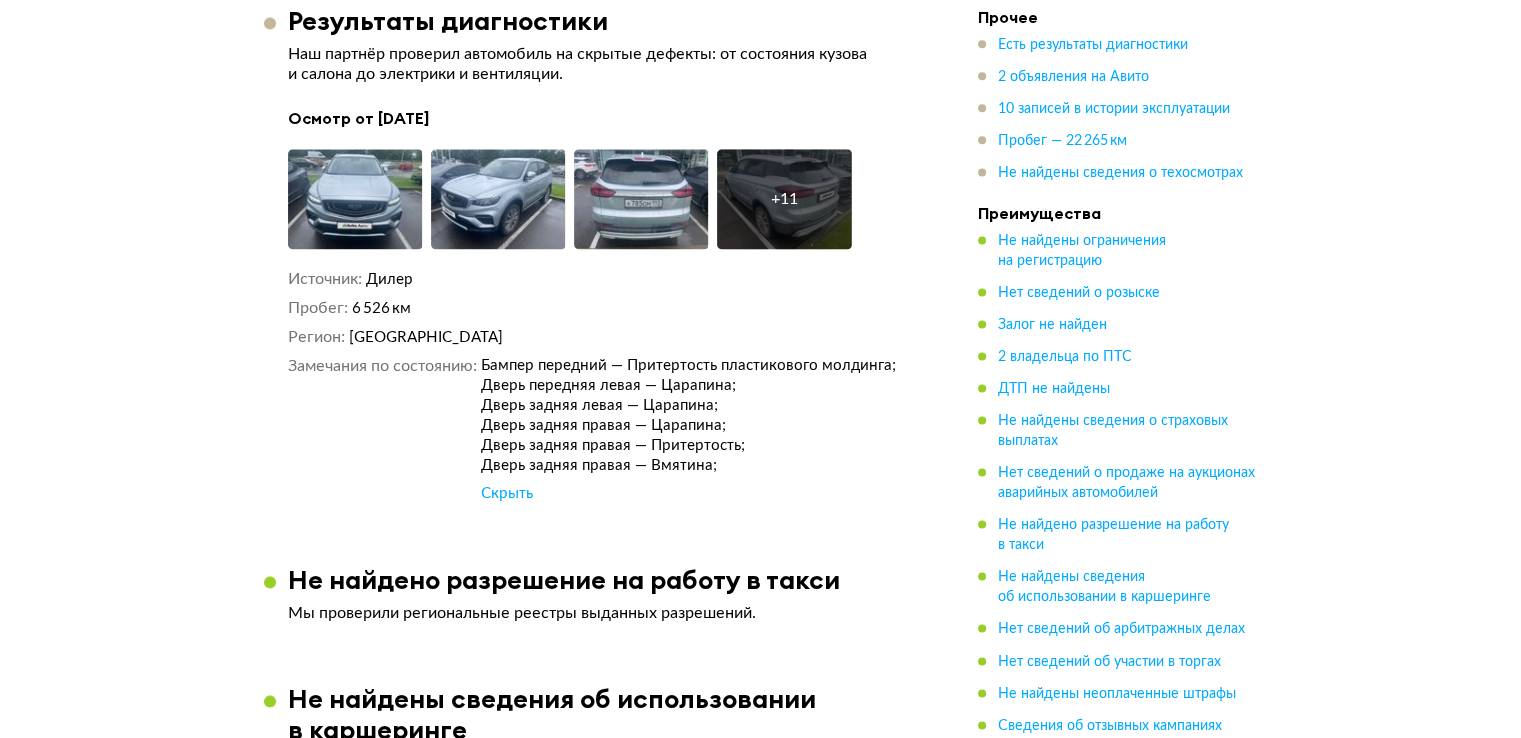 drag, startPoint x: 643, startPoint y: 444, endPoint x: 624, endPoint y: 445, distance: 19.026299 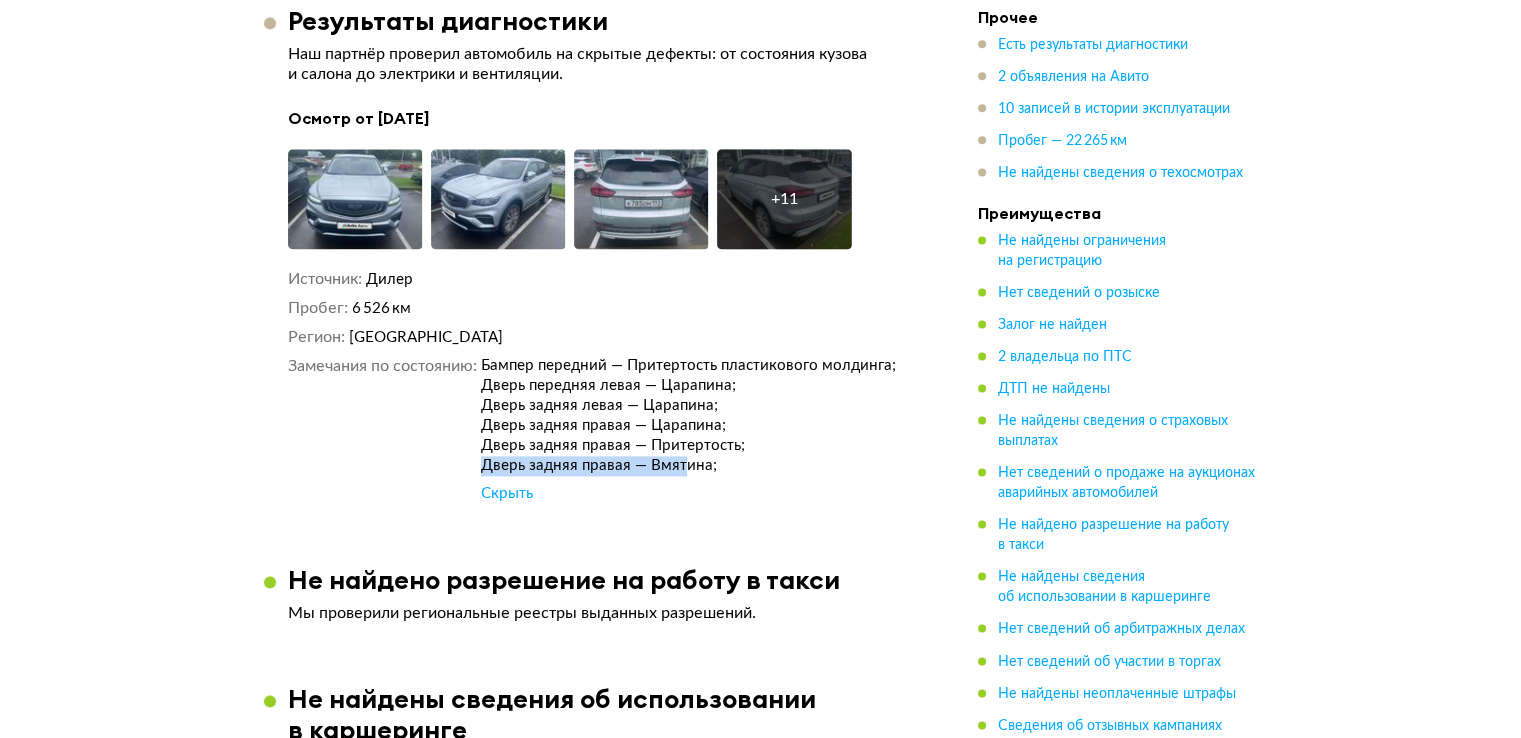 drag, startPoint x: 635, startPoint y: 450, endPoint x: 735, endPoint y: 444, distance: 100.17984 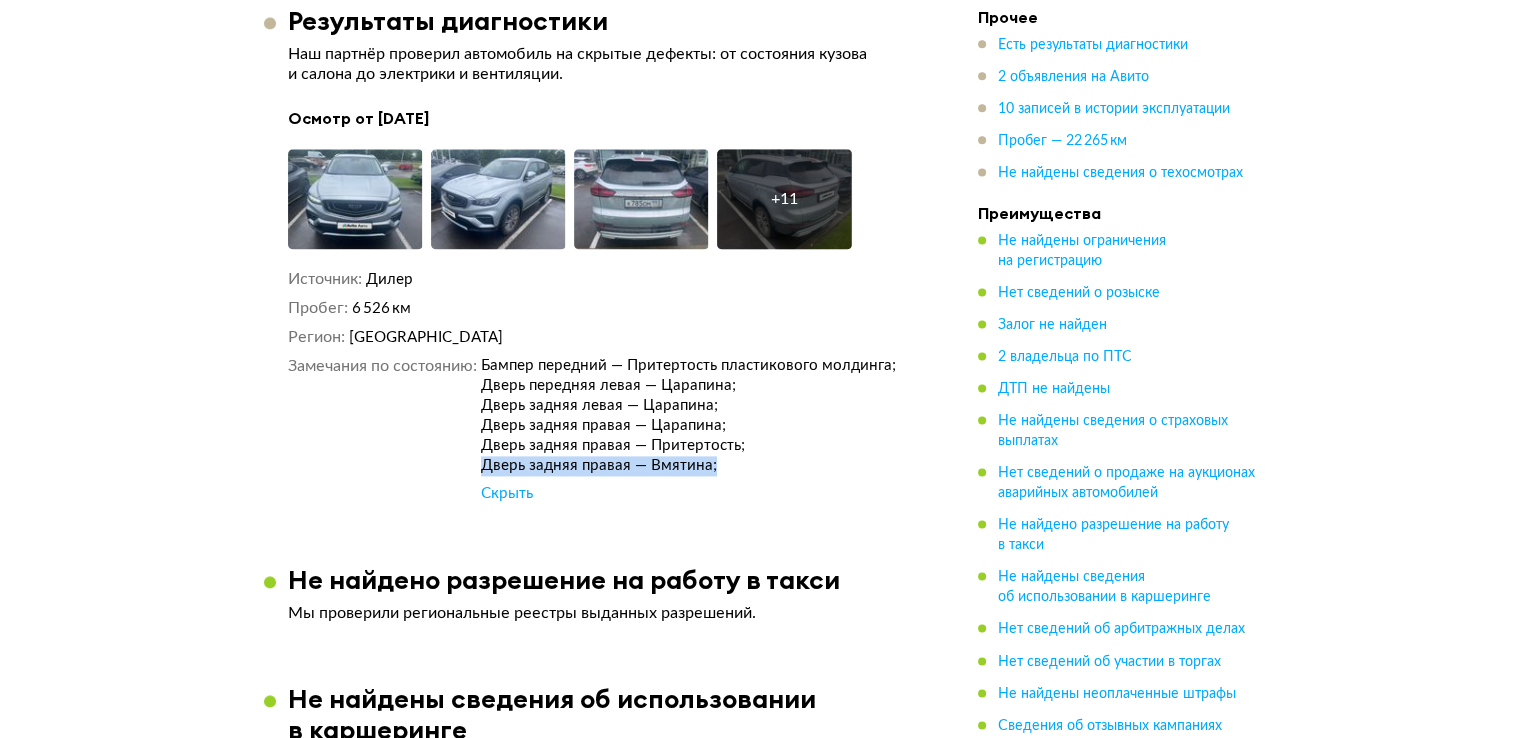 click on "Бампер передний — Притертость пластикового молдинга;
Дверь передняя левая — Царапина;
Дверь задняя левая — Царапина;
Дверь задняя правая — Царапина;
Дверь задняя правая — Притертость;
Дверь задняя правая — Вмятина;" at bounding box center [699, 416] 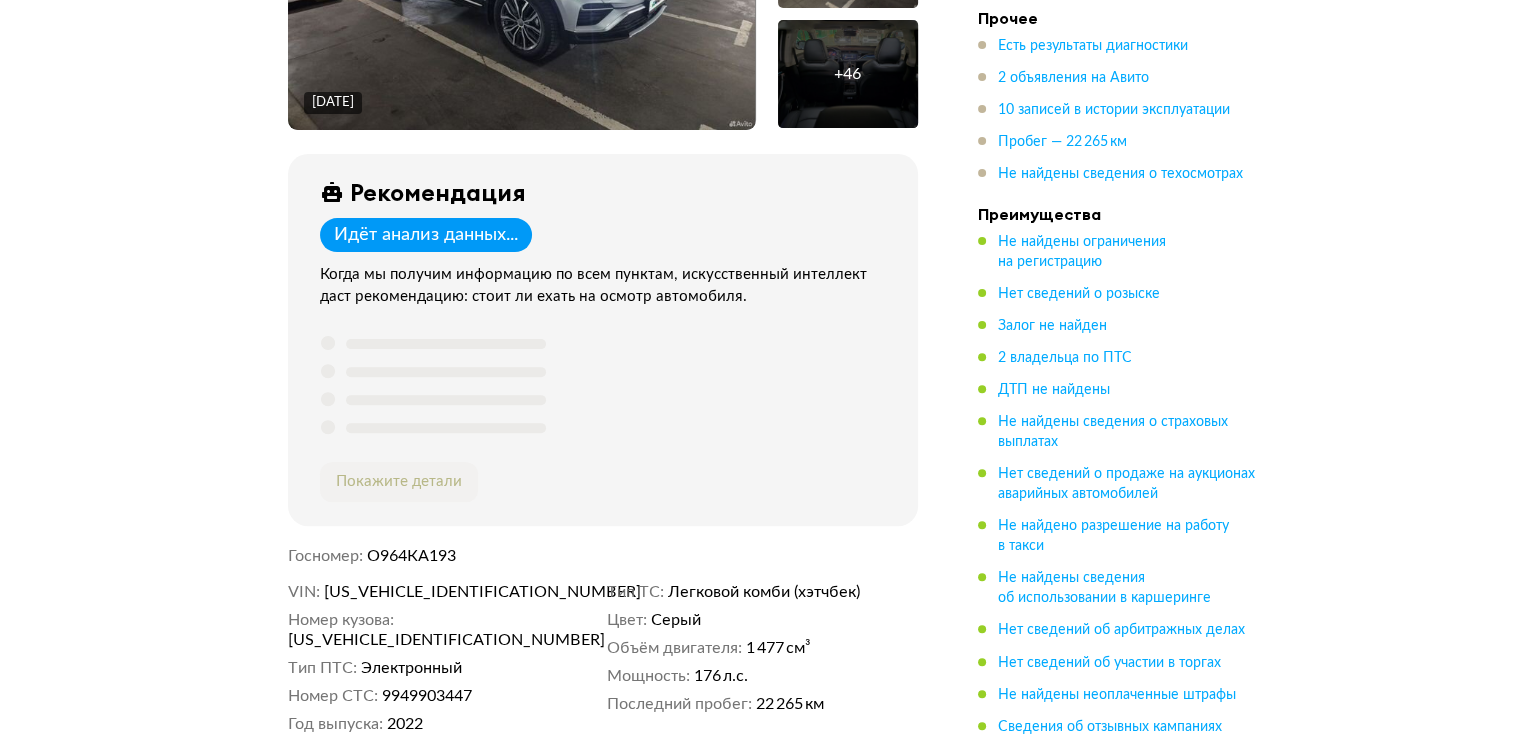 scroll, scrollTop: 900, scrollLeft: 0, axis: vertical 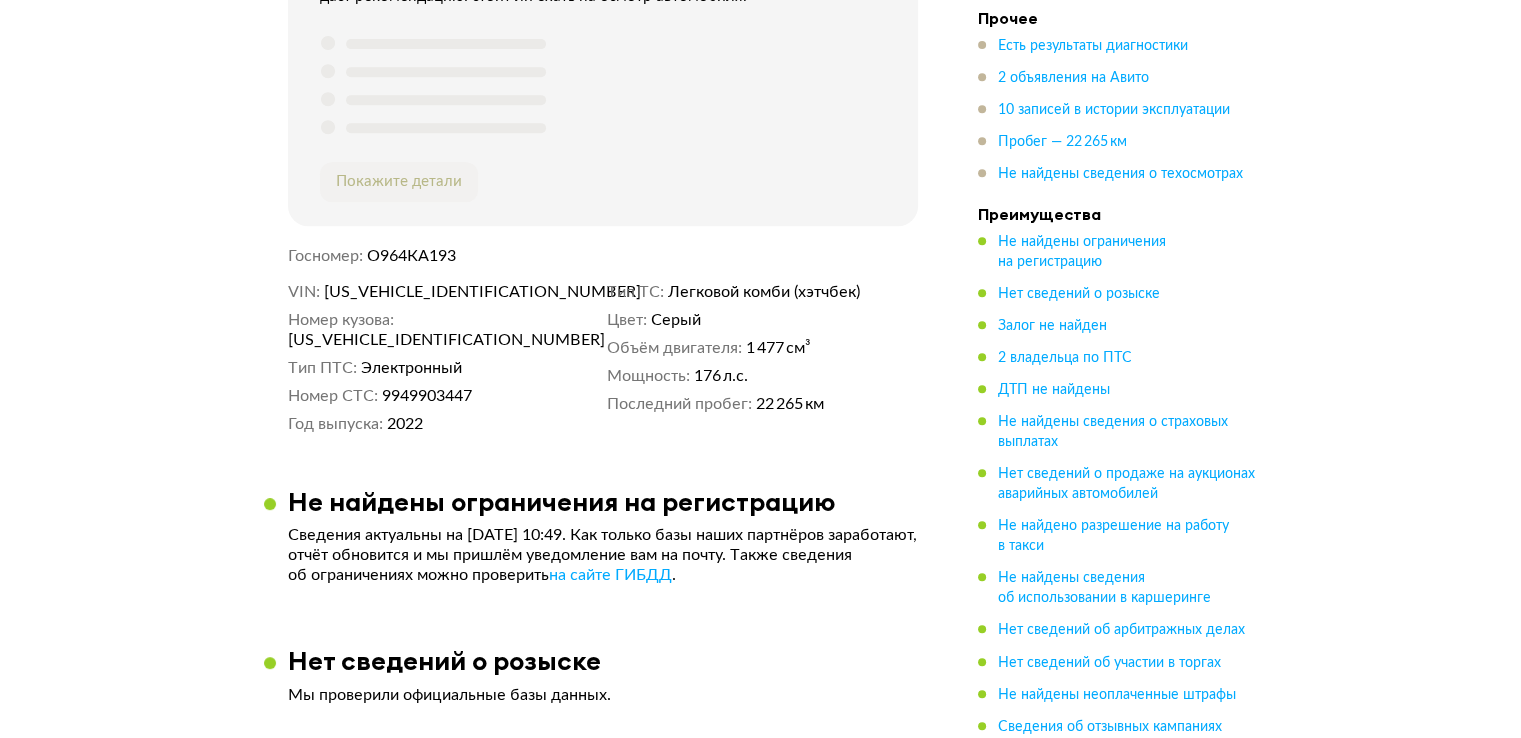 click on "[US_VEHICLE_IDENTIFICATION_NUMBER]" at bounding box center (439, 292) 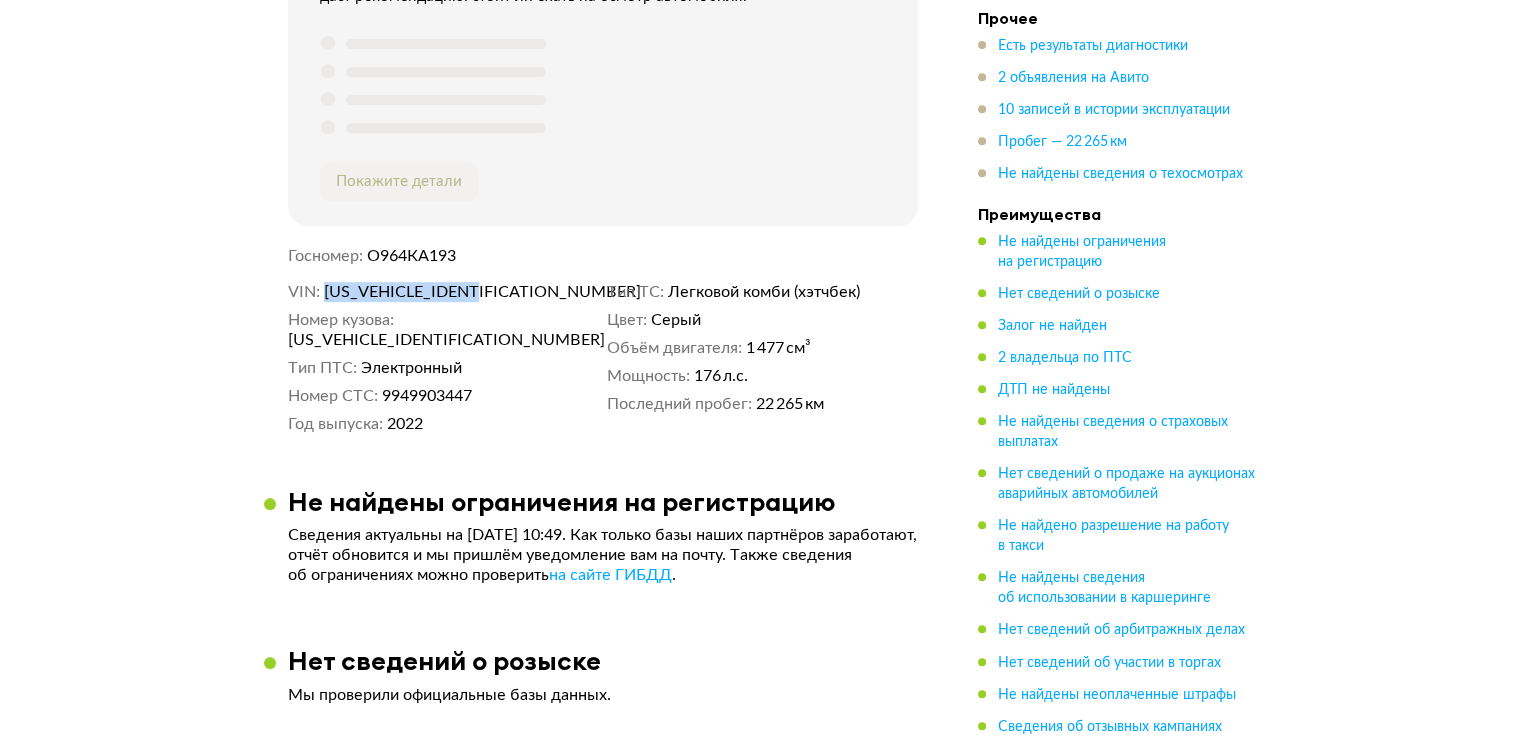click on "[US_VEHICLE_IDENTIFICATION_NUMBER]" at bounding box center (439, 292) 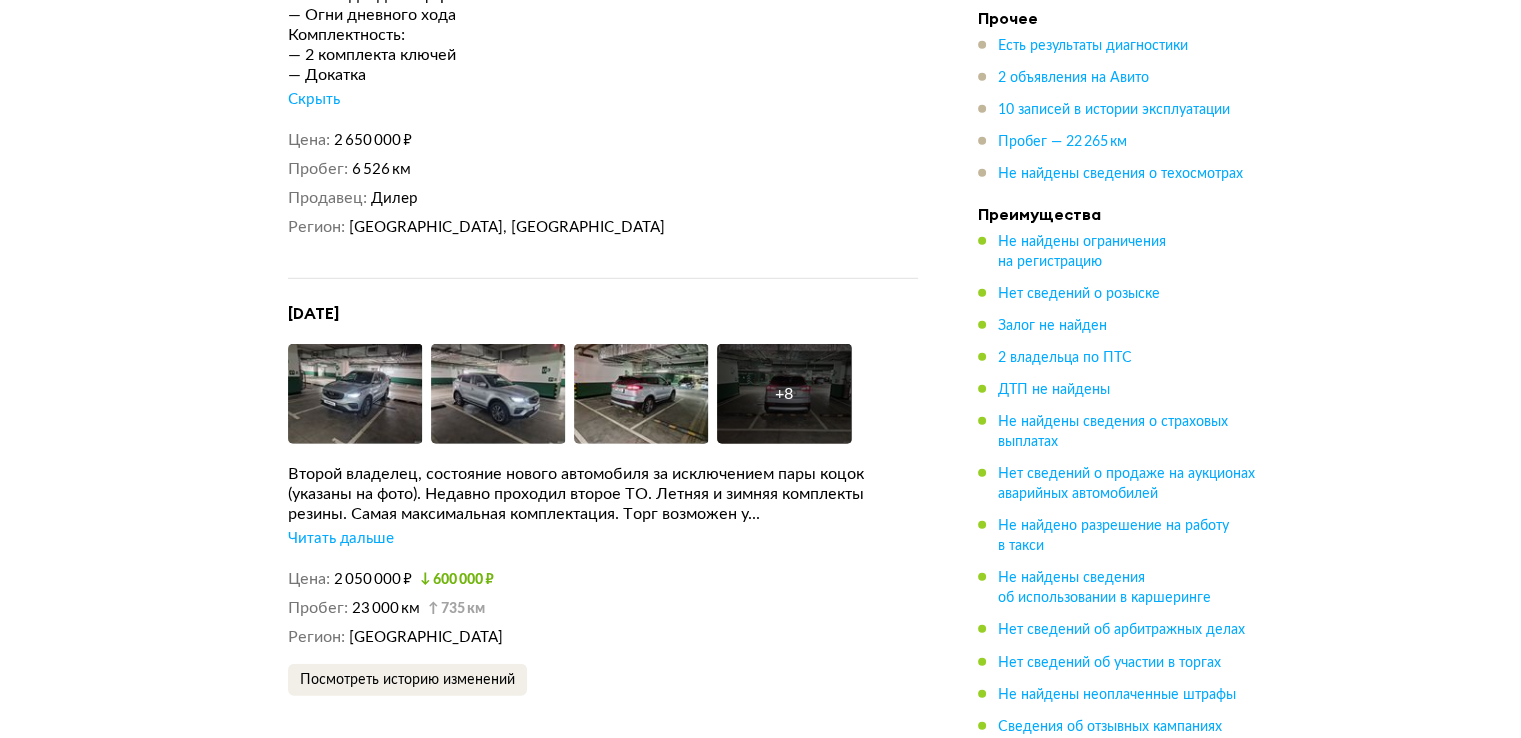 scroll, scrollTop: 5600, scrollLeft: 0, axis: vertical 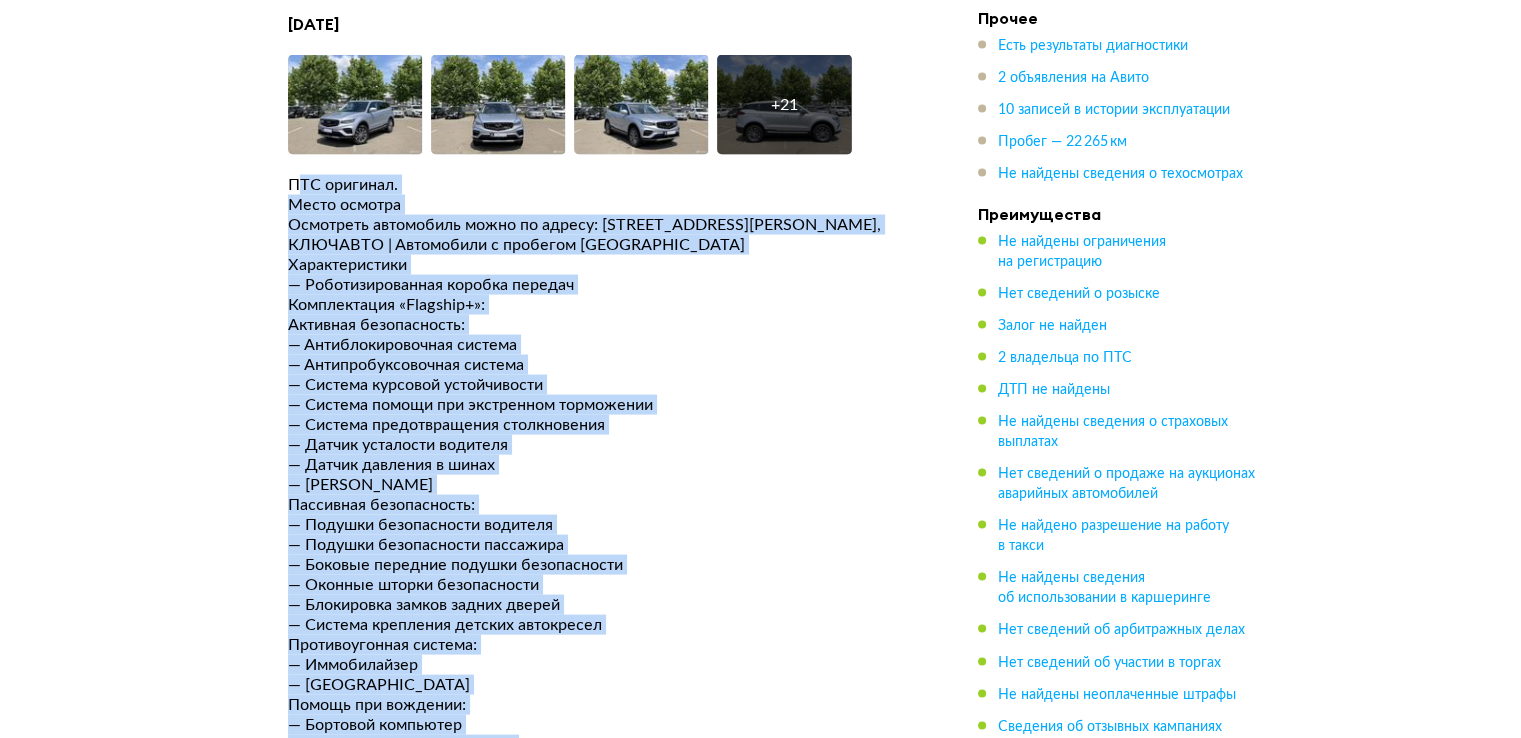 drag, startPoint x: 403, startPoint y: 290, endPoint x: 302, endPoint y: 173, distance: 154.5639 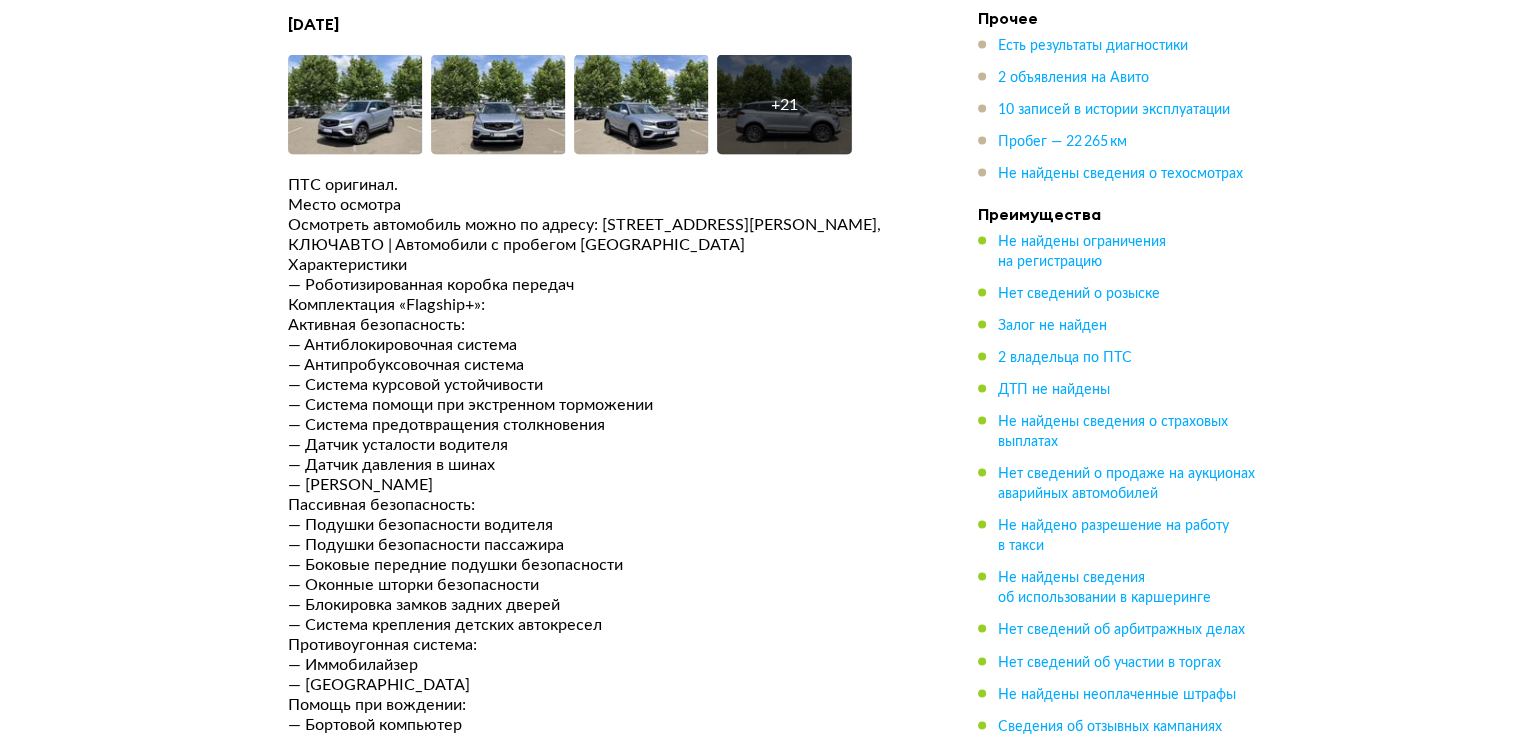 click on "Уникальные данные 2 объявления на Авито Мы проверили, продаётся ли этот автомобиль сейчас и продавался ли раньше. [DATE] Увеличить фото Увеличить фото Увеличить фото + 21 Увеличить фото ПТС оригинал. Место осмотра Осмотреть автомобиль можно по адресу: [STREET_ADDRESS][PERSON_NAME], КЛЮЧАВТО | Автомобили с пробегом Краснодар Красная Площадь Premium Характеристики — Роботизированная коробка передач Комплектация «Flagship+»: Активная безопасность: — Антиблокировочная система — Антипробуксовочная система — Система курсовой устойчивости — ЭРА-ГЛОНАСС + 8" at bounding box center (603, 1208) 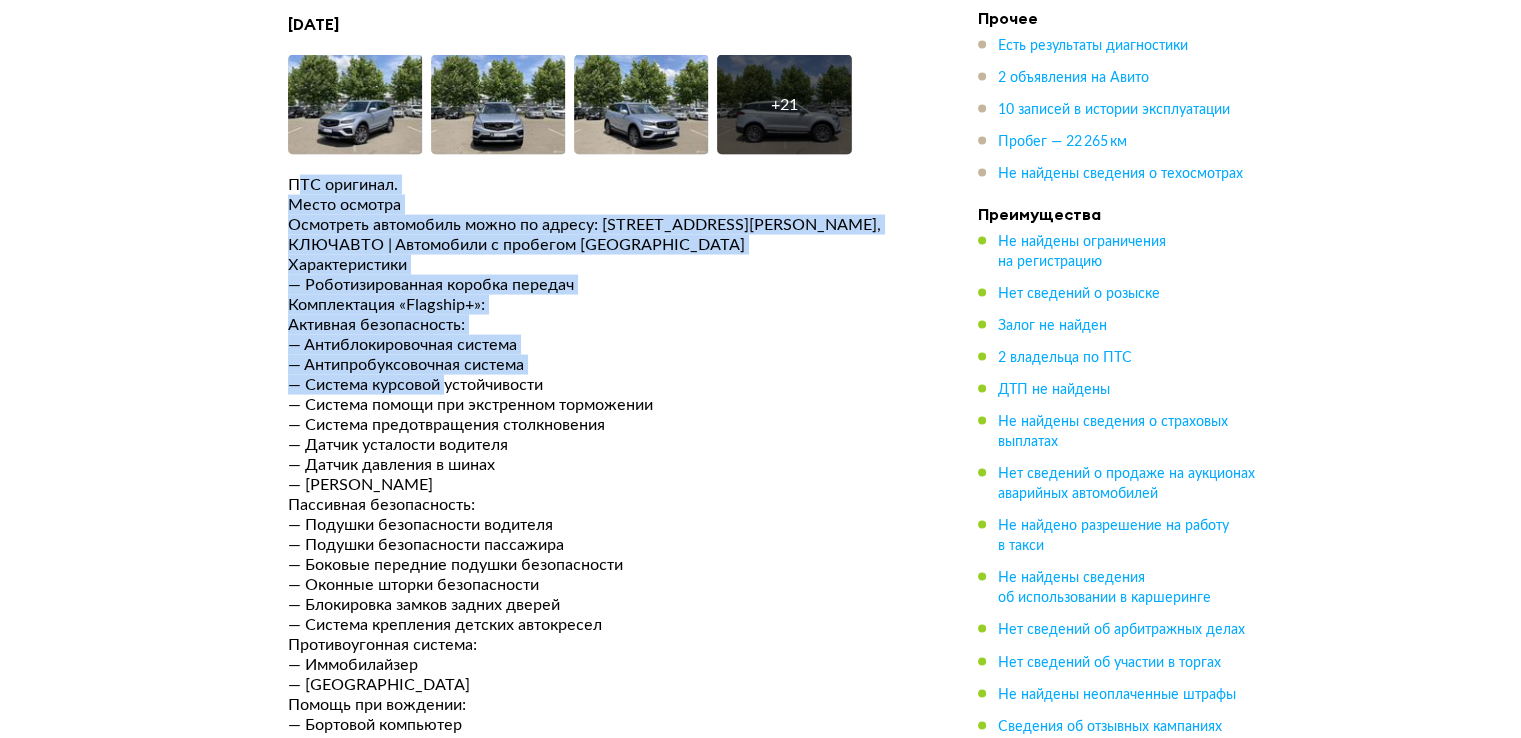 drag, startPoint x: 329, startPoint y: 188, endPoint x: 446, endPoint y: 368, distance: 214.68349 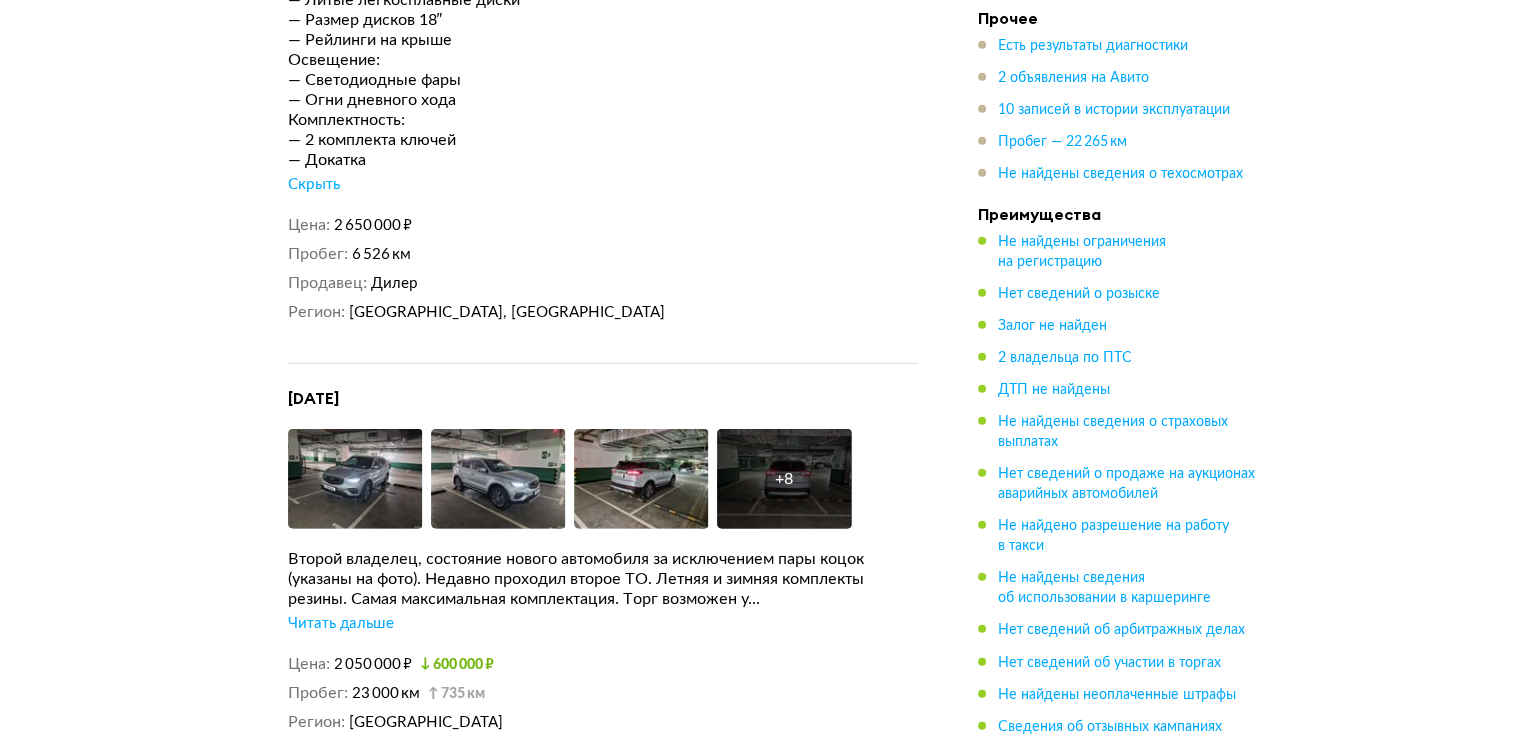 scroll, scrollTop: 5900, scrollLeft: 0, axis: vertical 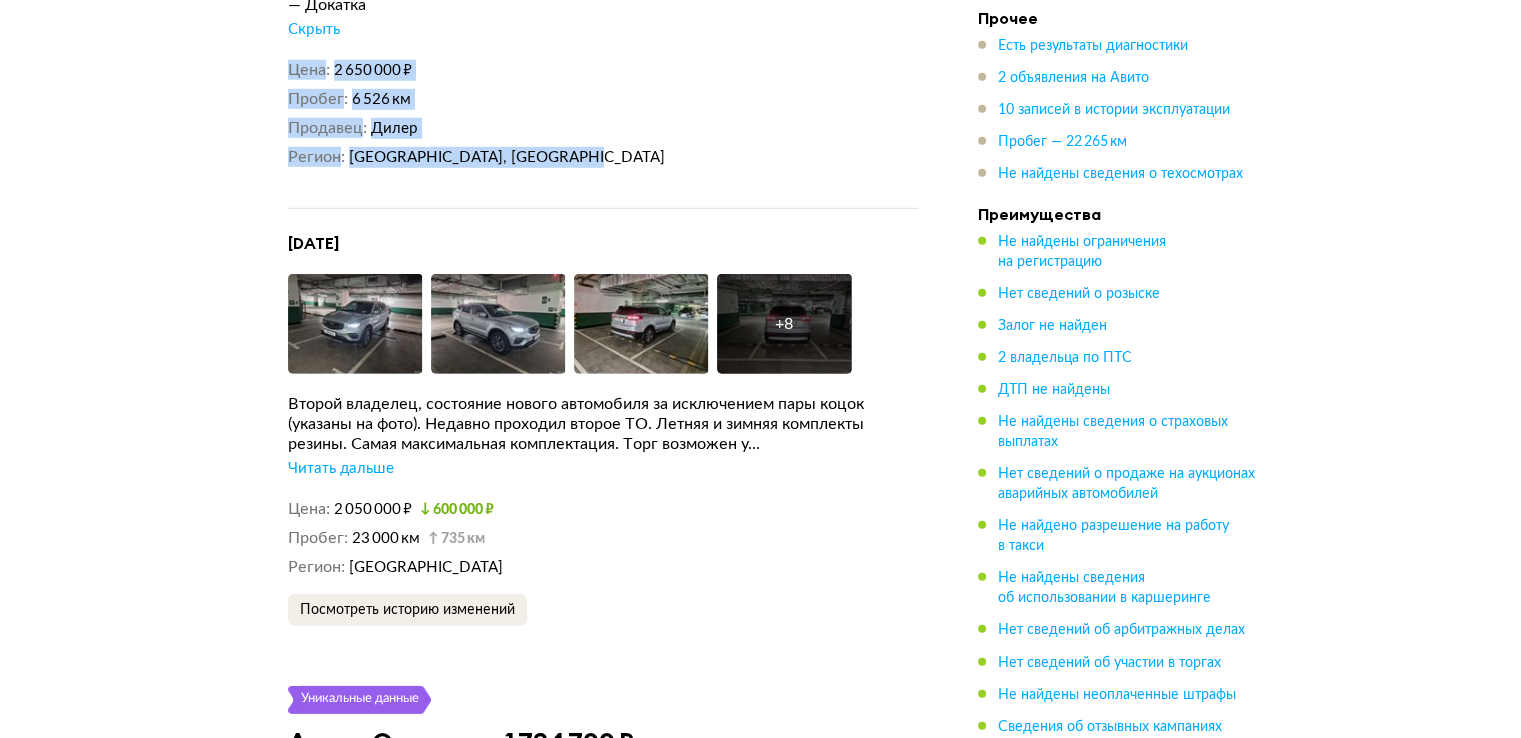 drag, startPoint x: 276, startPoint y: 45, endPoint x: 608, endPoint y: 138, distance: 344.77963 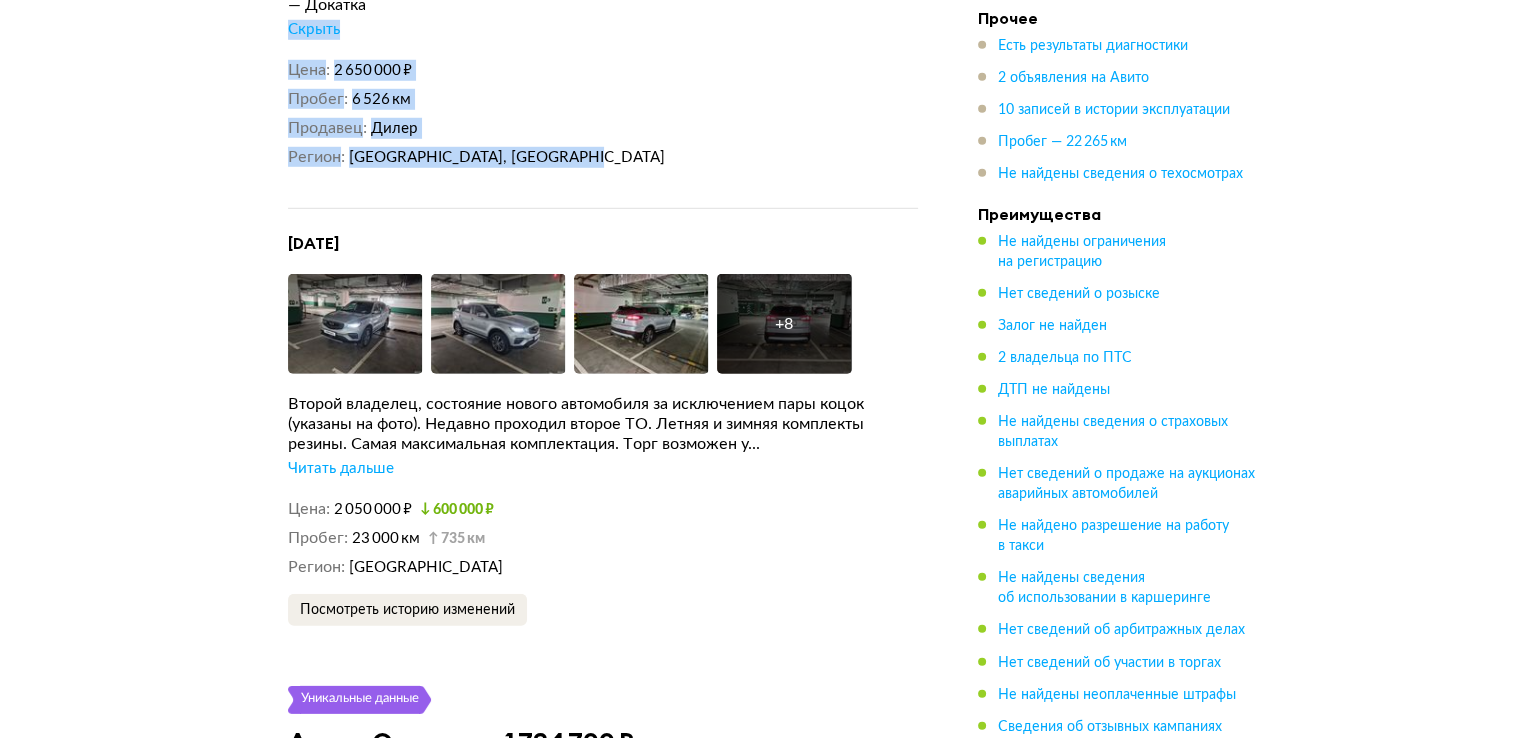 drag, startPoint x: 564, startPoint y: 136, endPoint x: 212, endPoint y: 26, distance: 368.7872 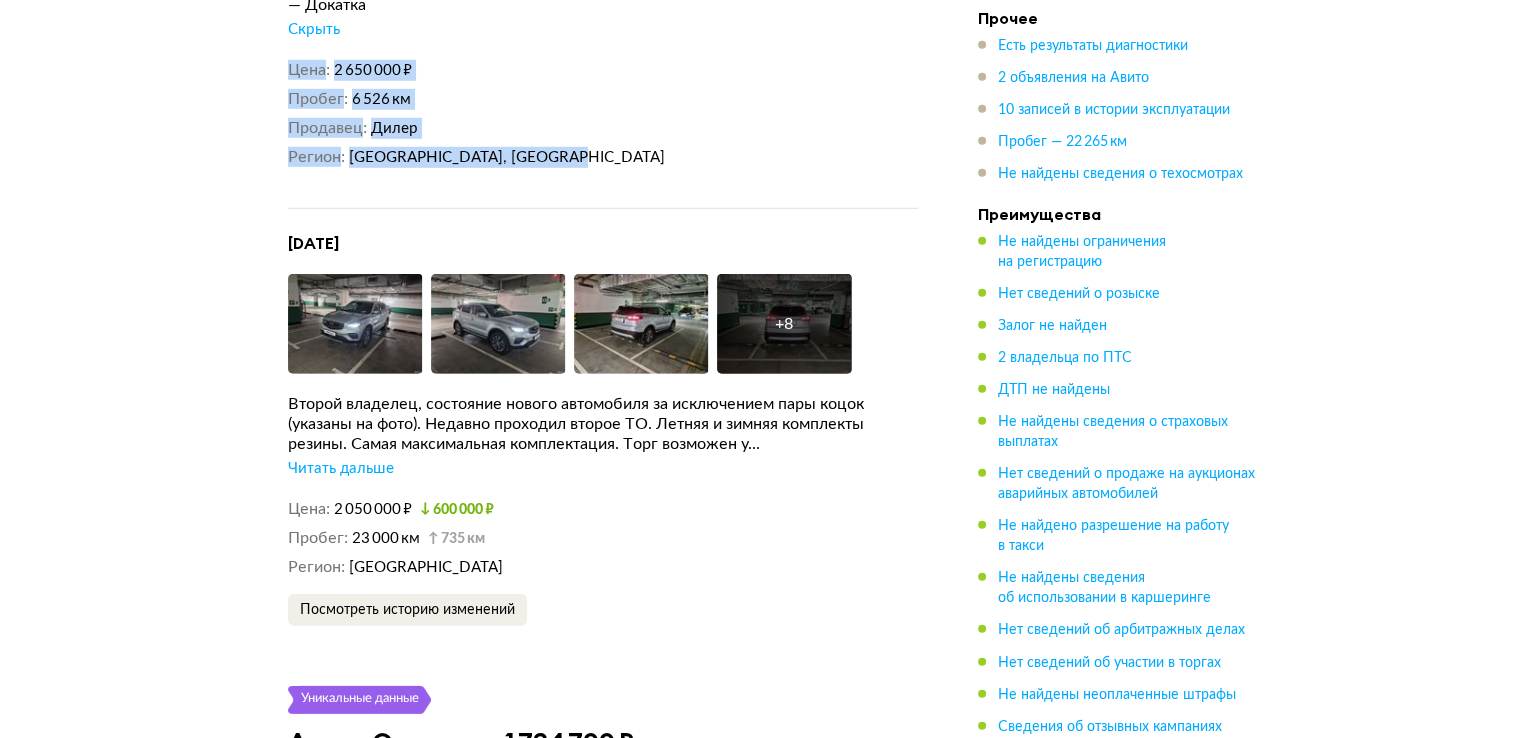 drag, startPoint x: 284, startPoint y: 57, endPoint x: 574, endPoint y: 136, distance: 300.5678 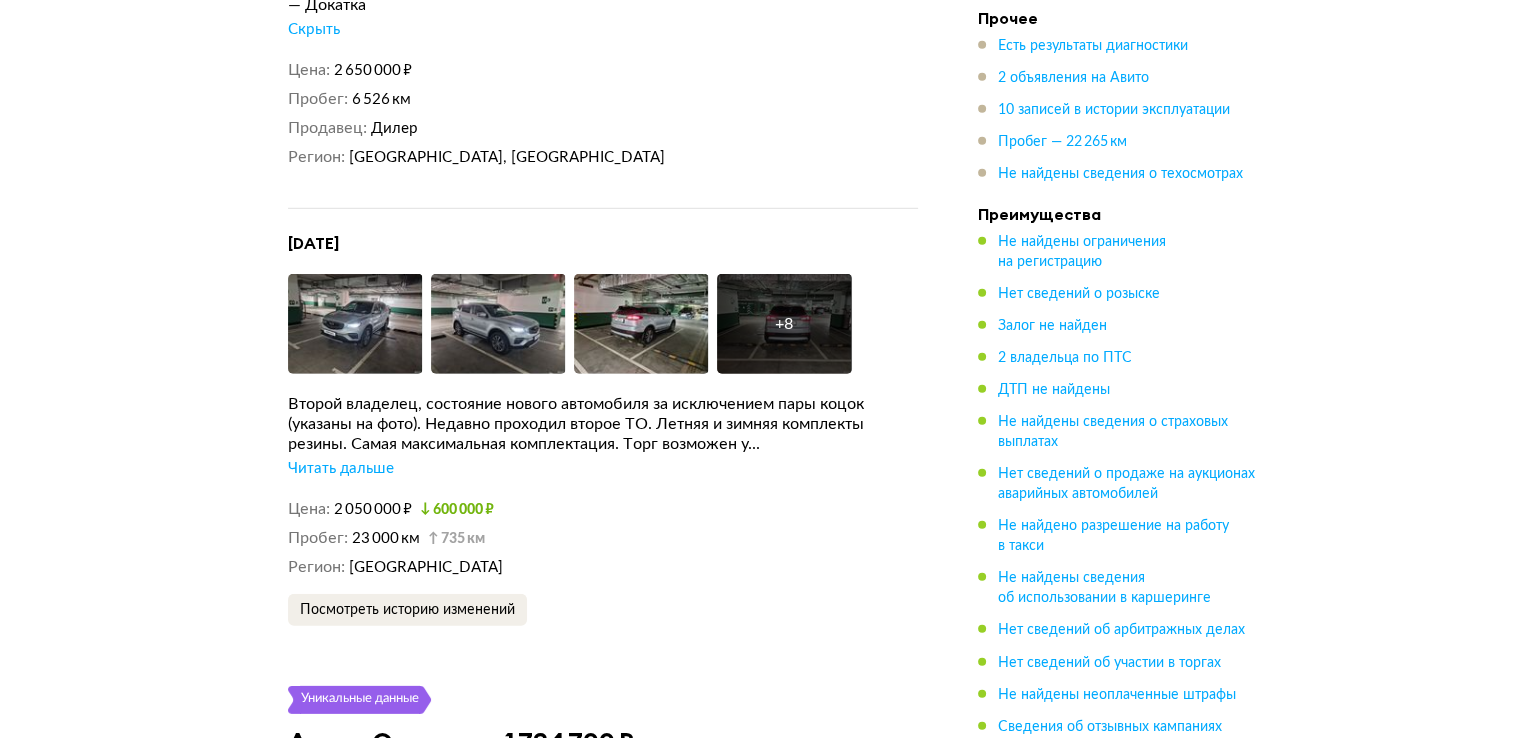 click on "[GEOGRAPHIC_DATA], [GEOGRAPHIC_DATA]" at bounding box center [633, 157] 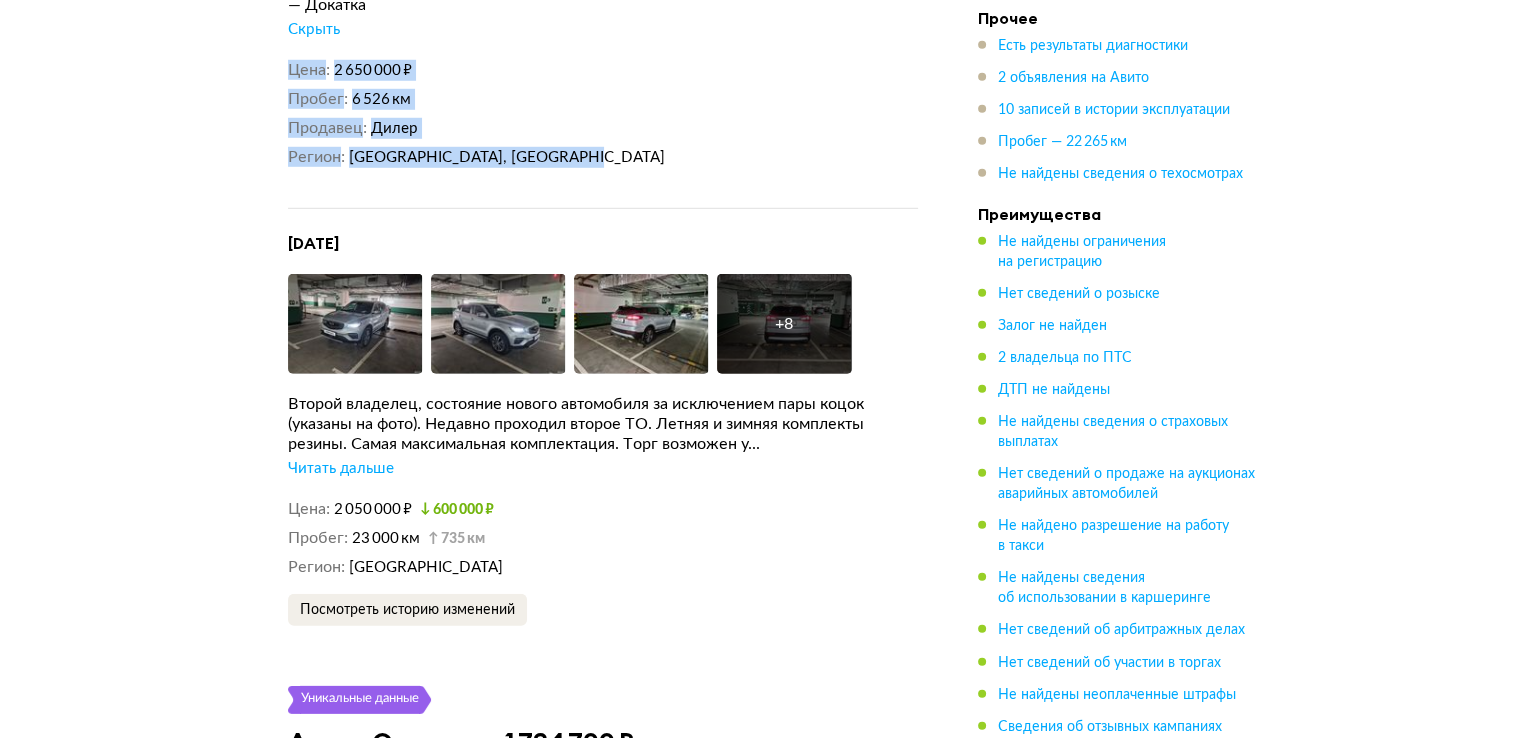 drag, startPoint x: 584, startPoint y: 137, endPoint x: 278, endPoint y: 58, distance: 316.03323 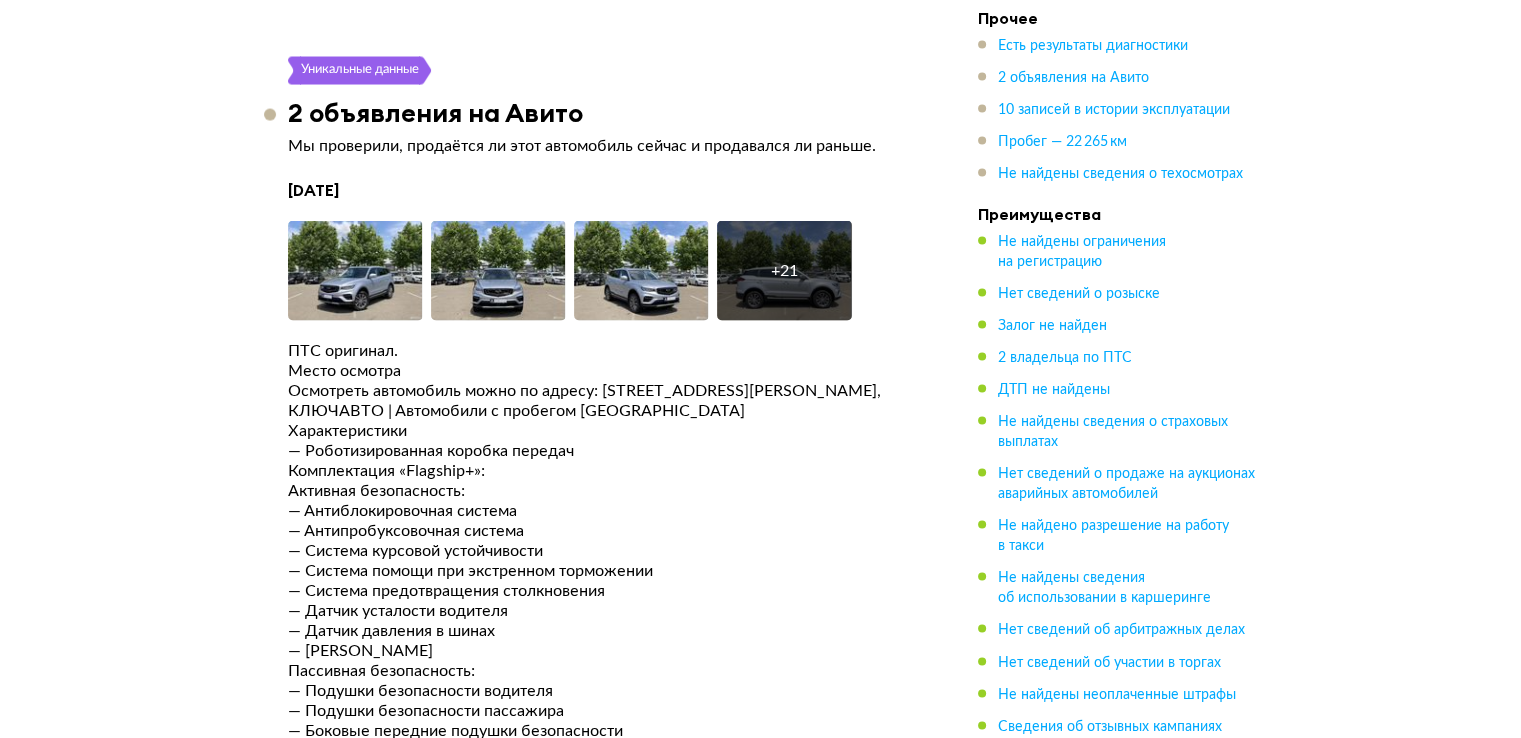 scroll, scrollTop: 3800, scrollLeft: 0, axis: vertical 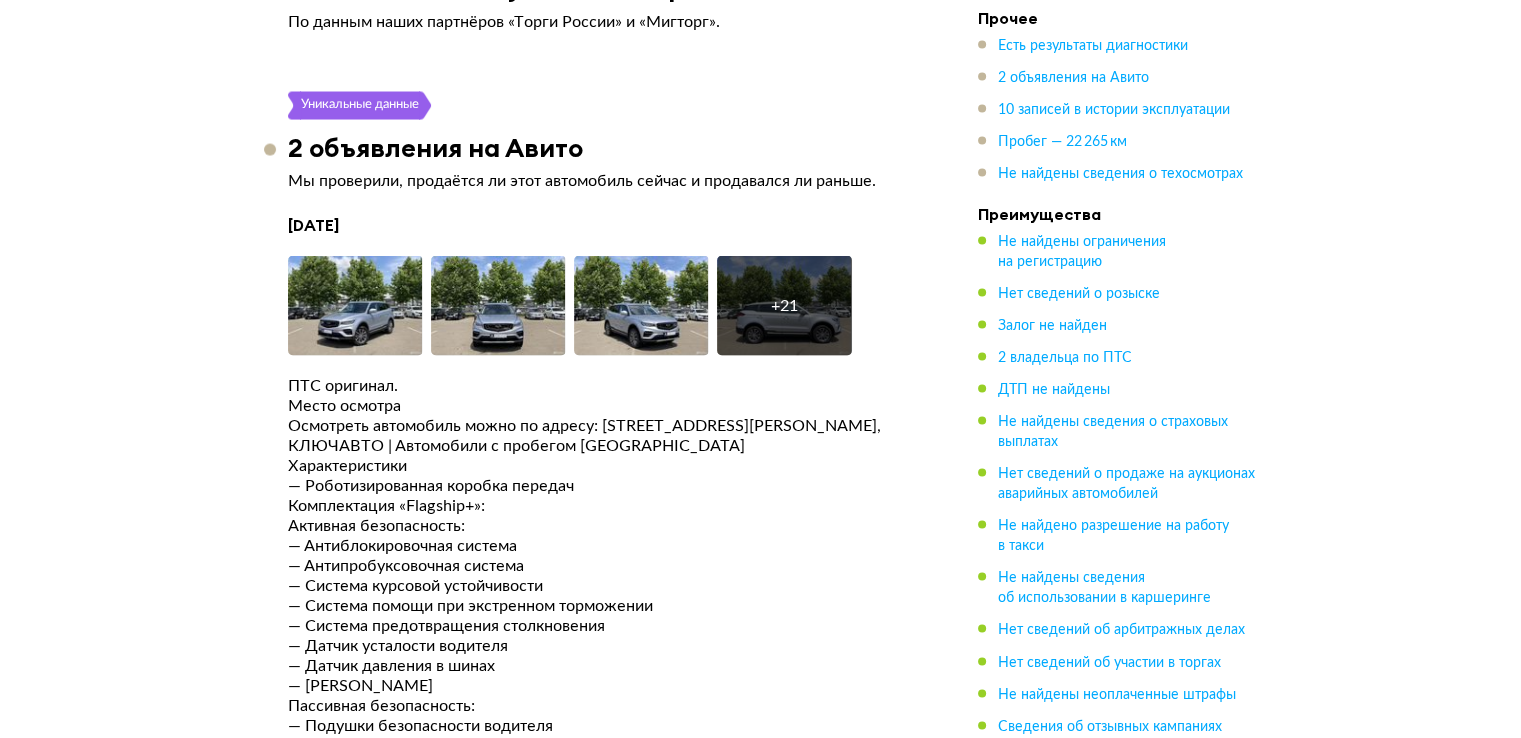 drag, startPoint x: 386, startPoint y: 216, endPoint x: 460, endPoint y: 211, distance: 74.168724 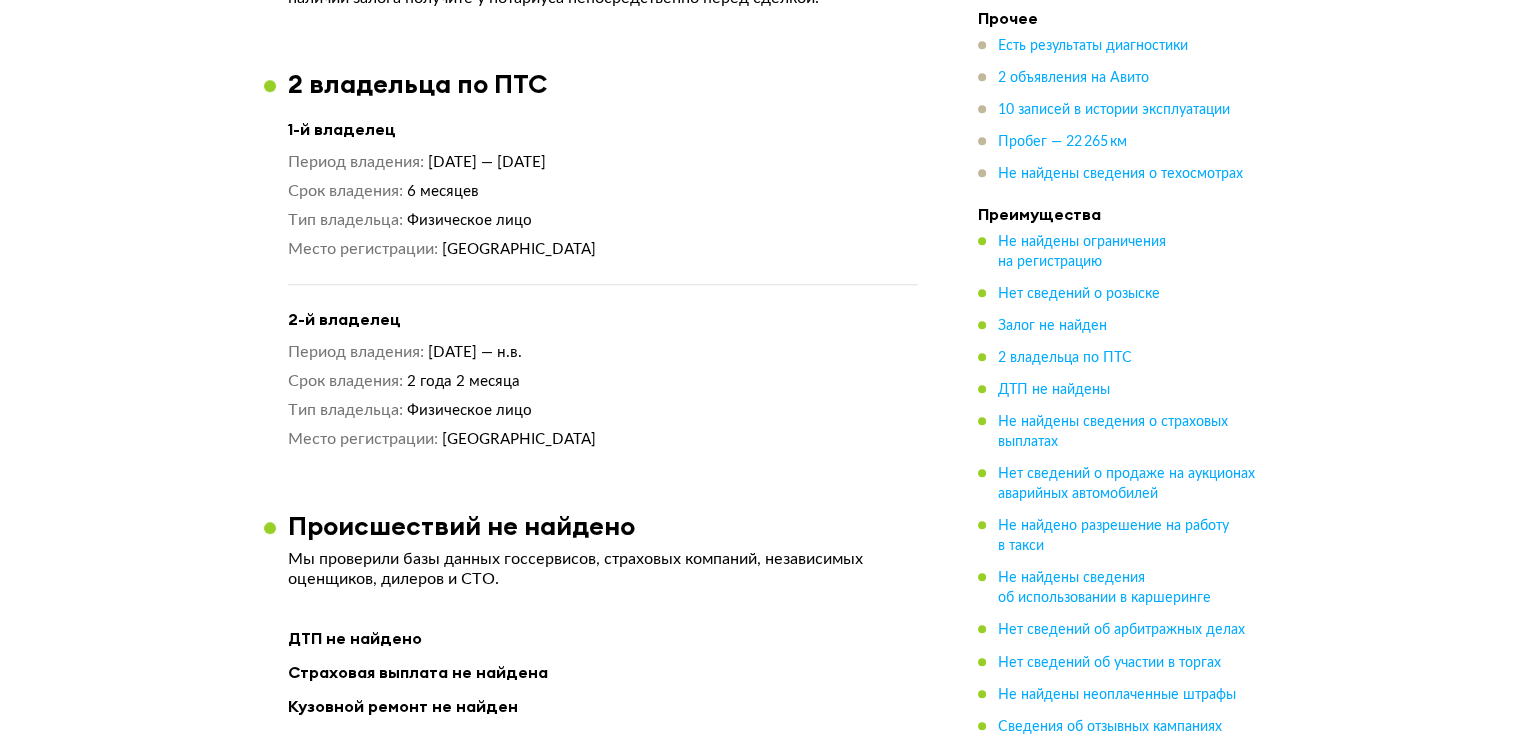 scroll, scrollTop: 1900, scrollLeft: 0, axis: vertical 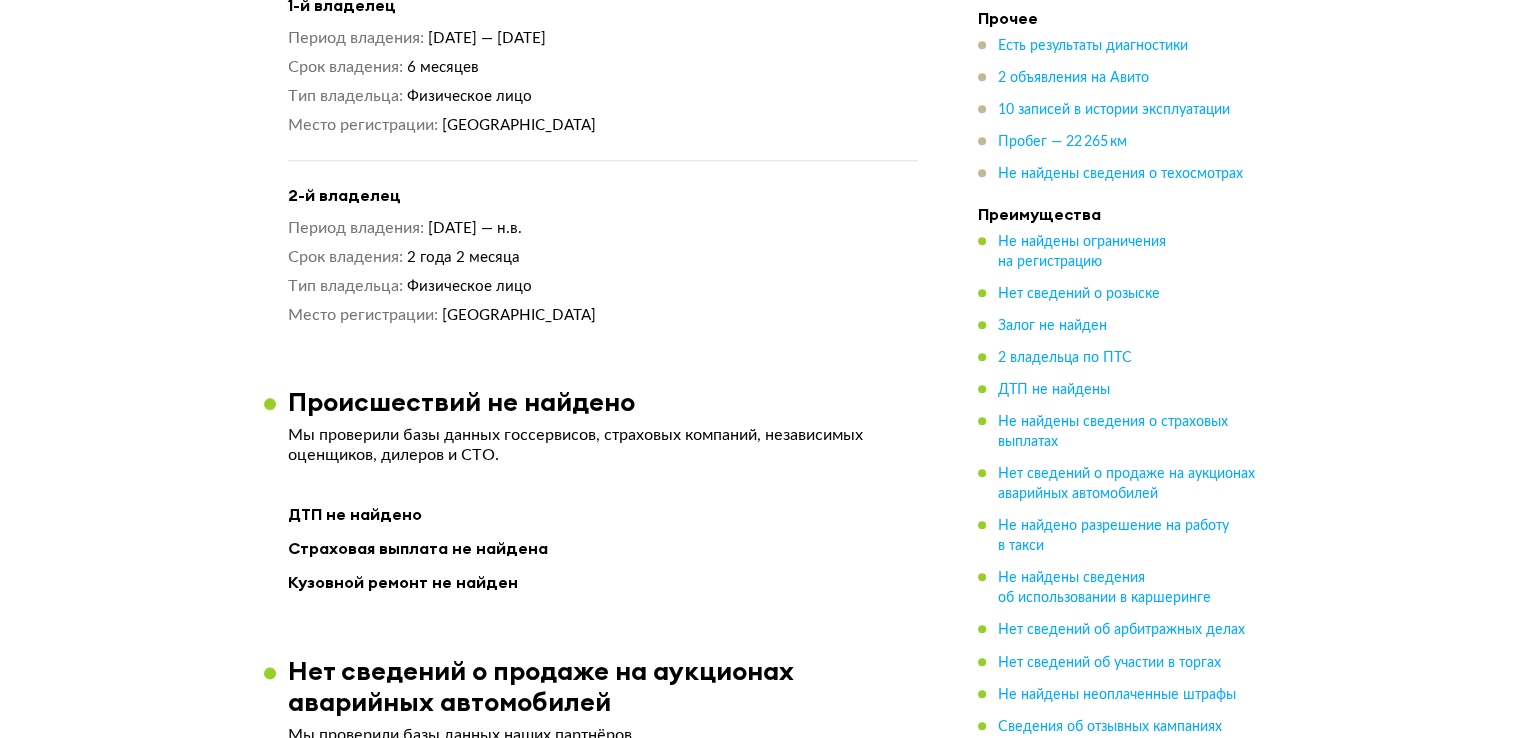 drag, startPoint x: 428, startPoint y: 219, endPoint x: 614, endPoint y: 305, distance: 204.9195 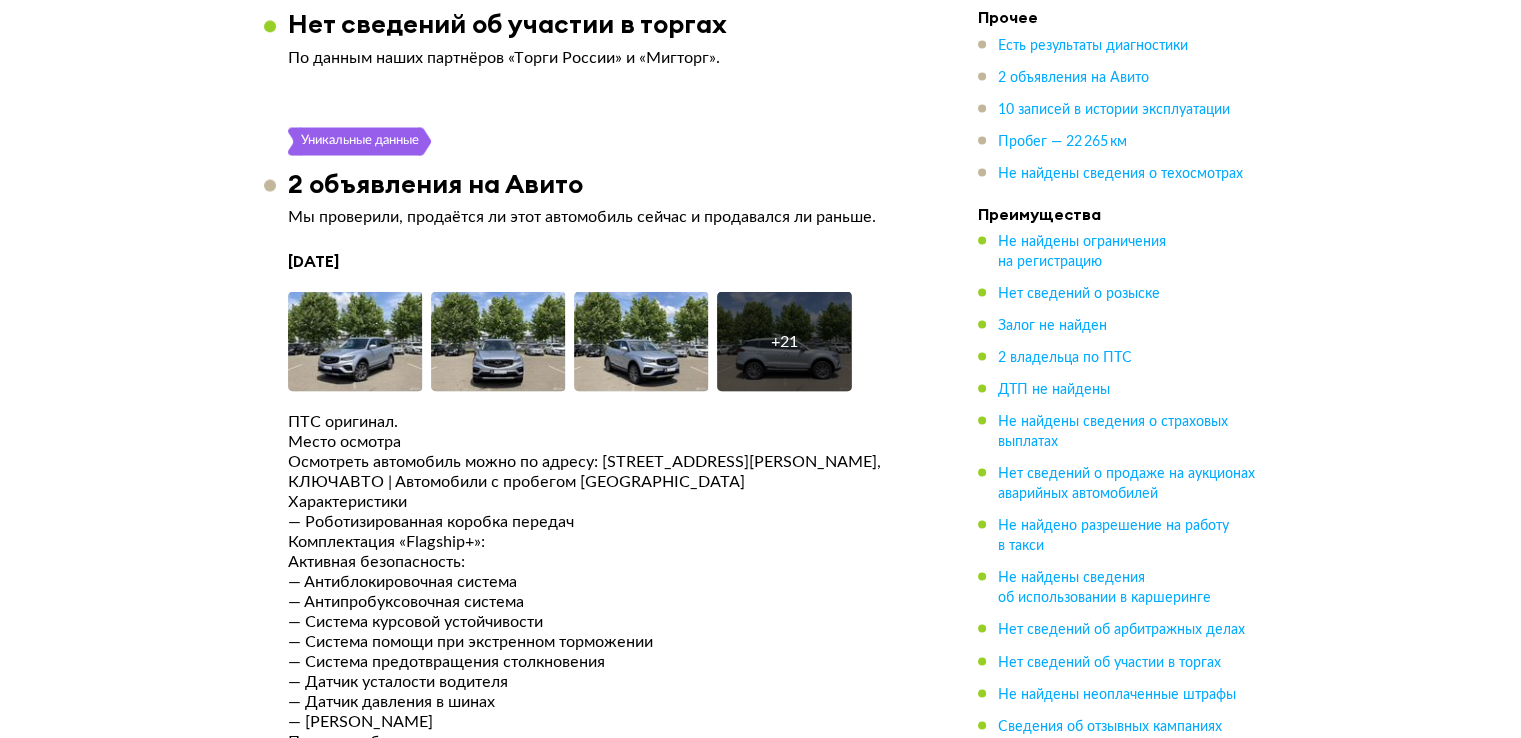 scroll, scrollTop: 3700, scrollLeft: 0, axis: vertical 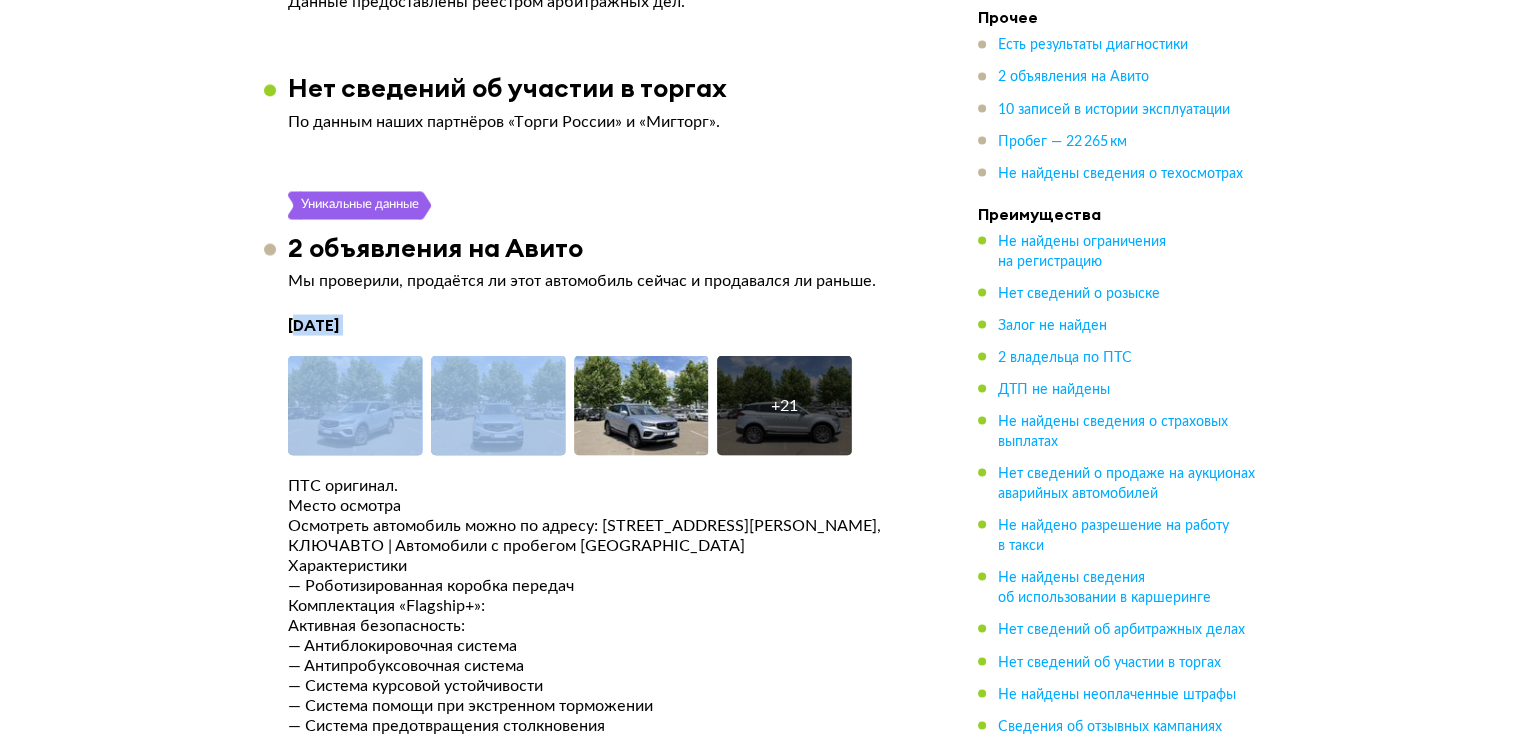 drag, startPoint x: 296, startPoint y: 301, endPoint x: 507, endPoint y: 321, distance: 211.94576 